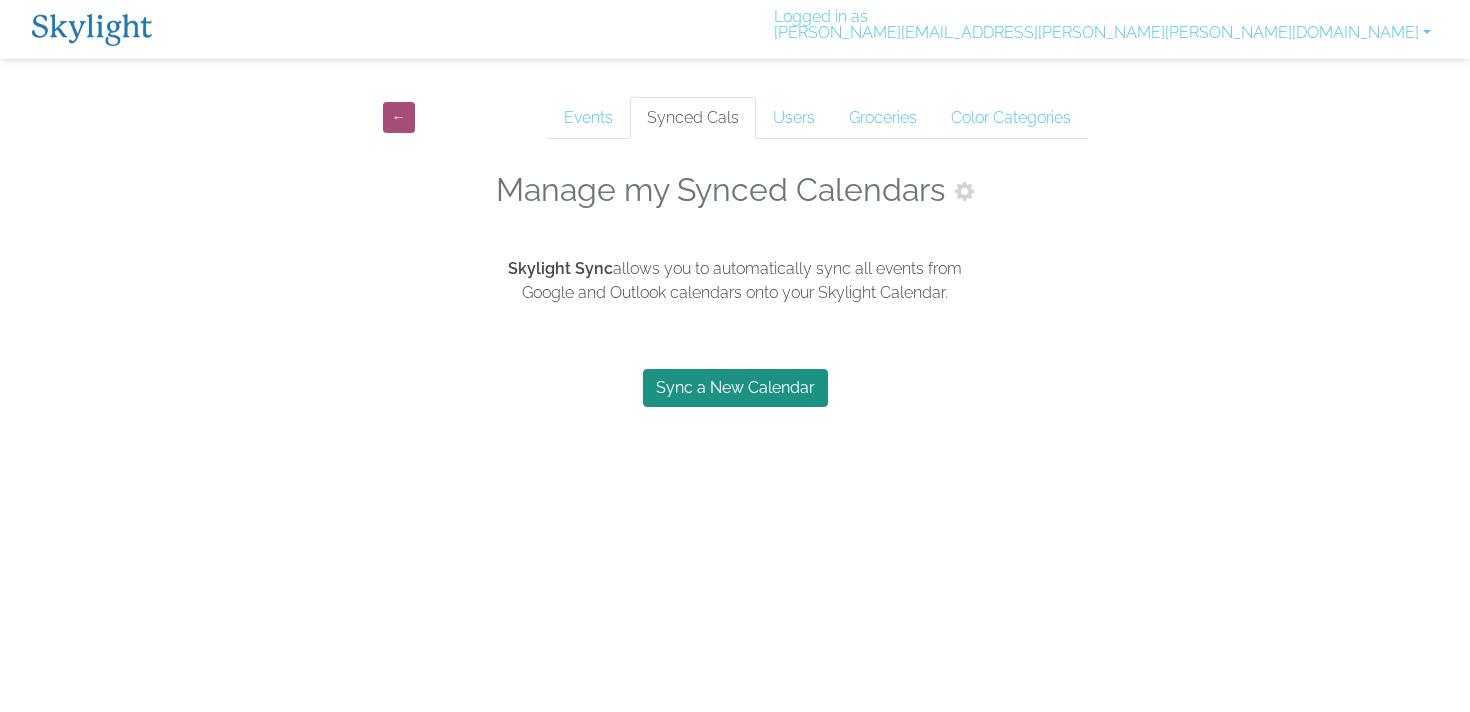 scroll, scrollTop: 0, scrollLeft: 0, axis: both 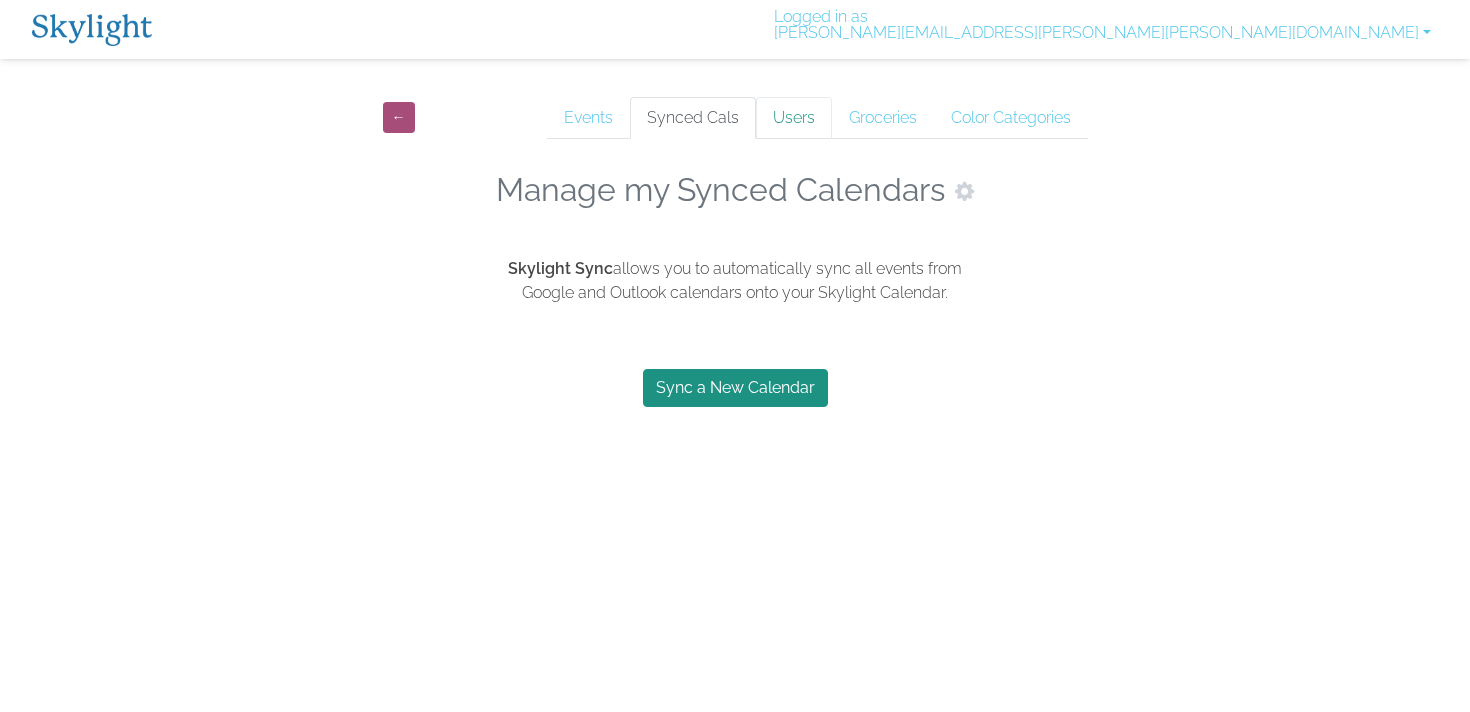 click on "Users" at bounding box center [794, 118] 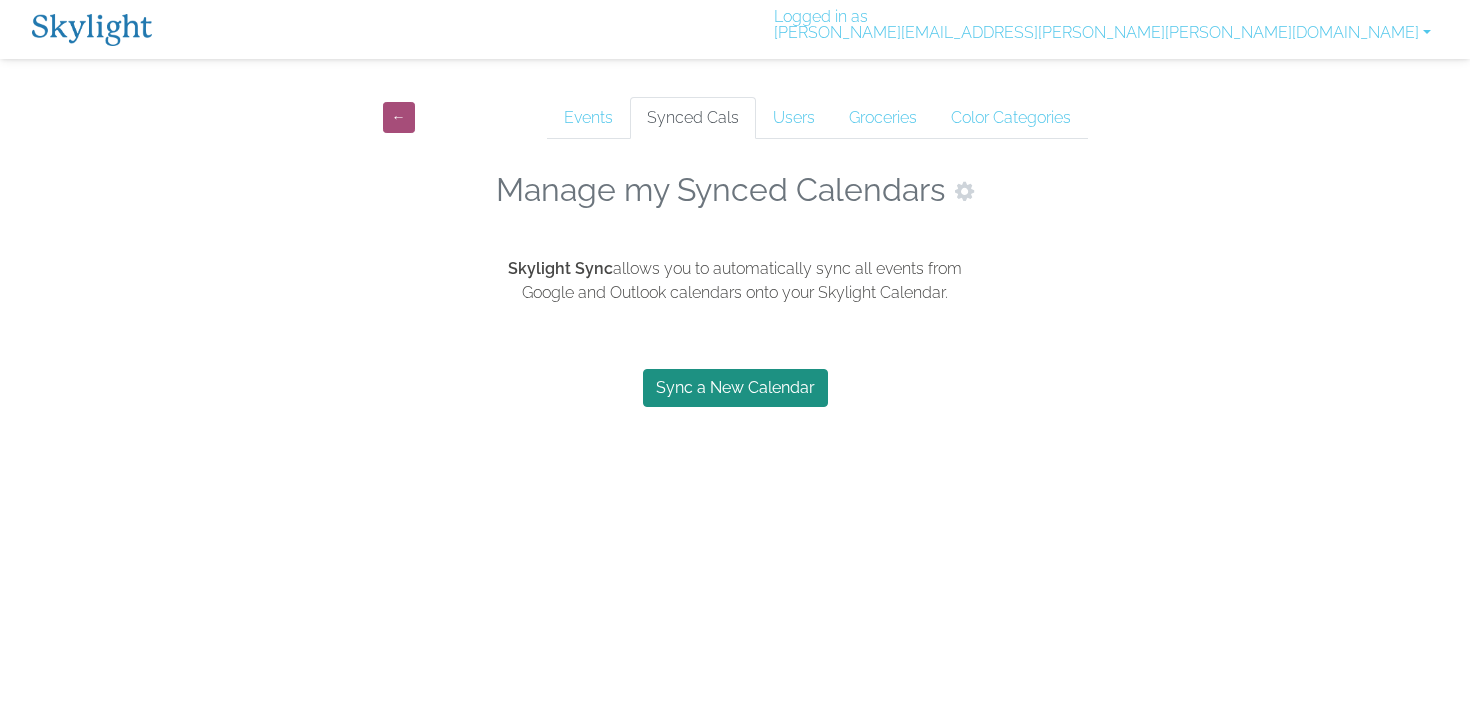 scroll, scrollTop: 0, scrollLeft: 0, axis: both 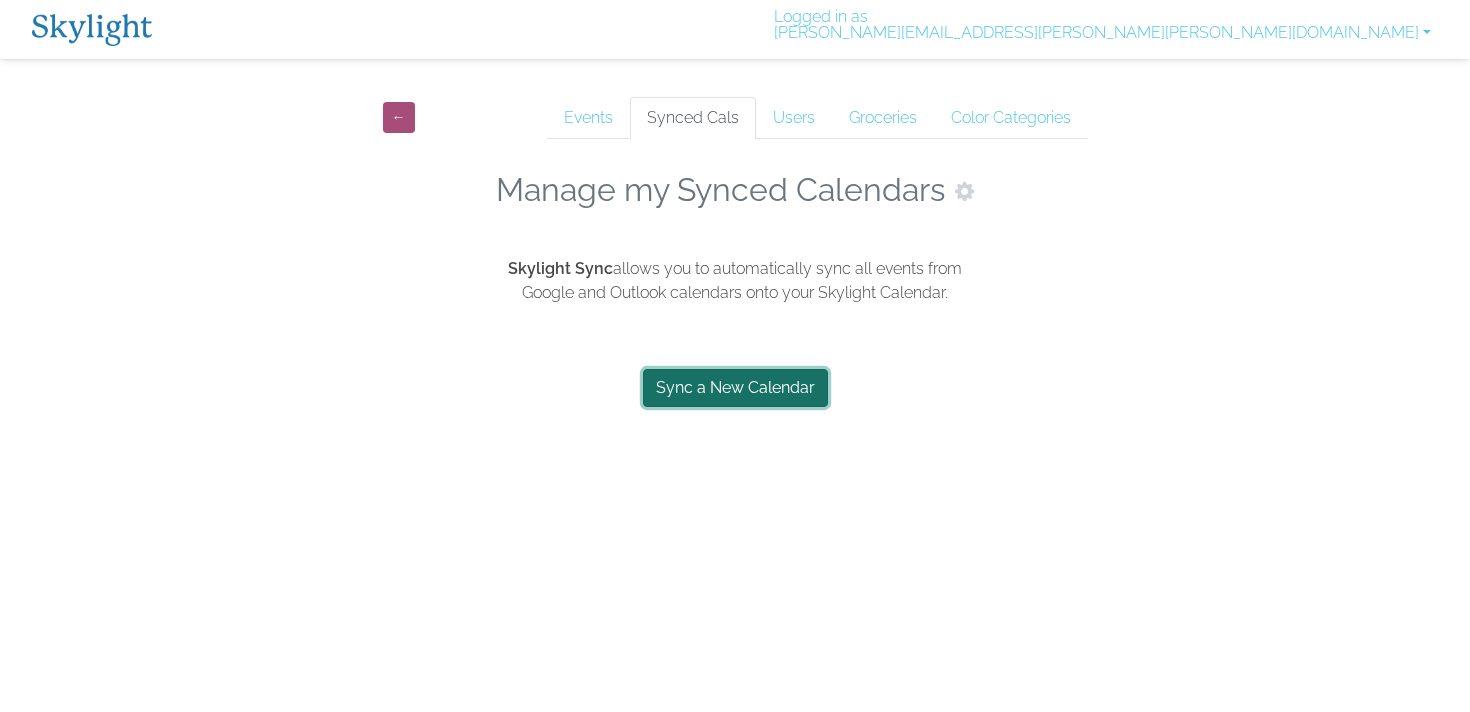 click on "Sync a New Calendar" at bounding box center [735, 388] 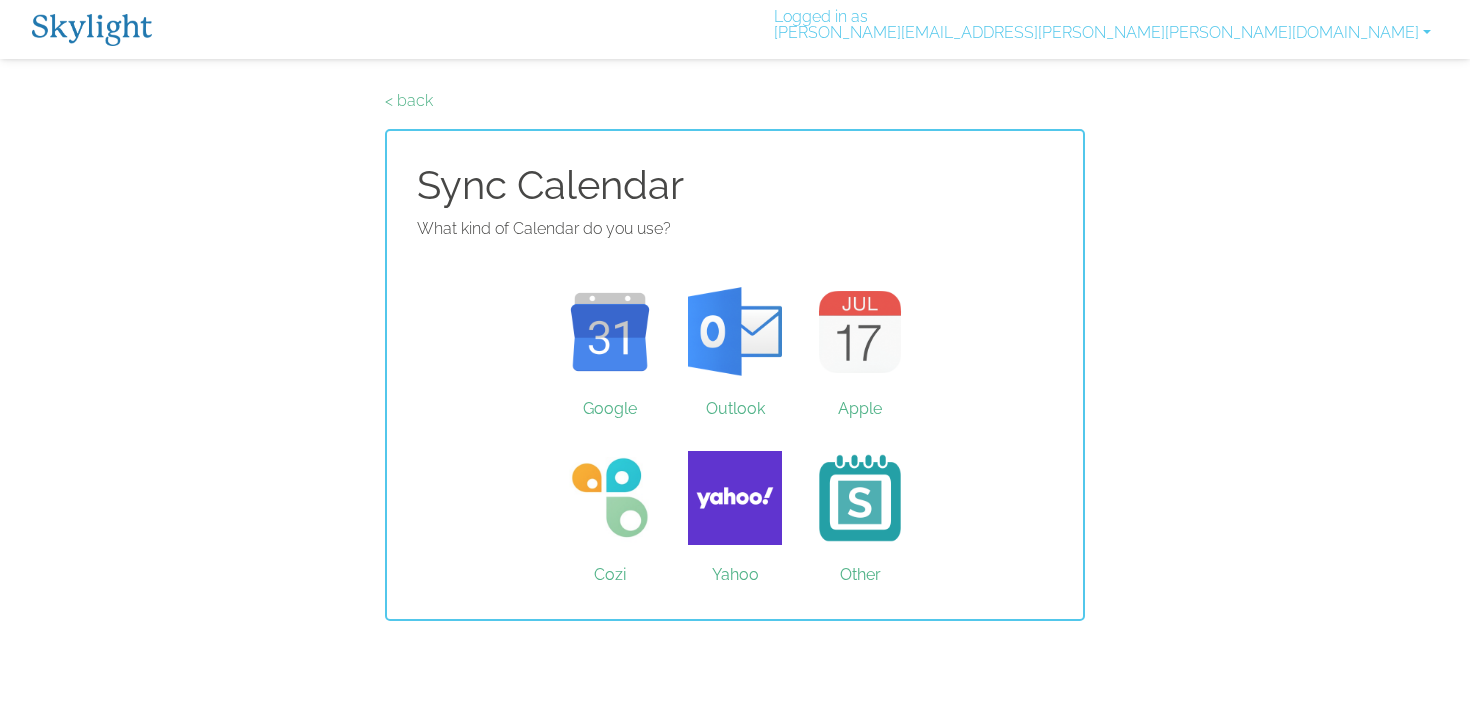 scroll, scrollTop: 0, scrollLeft: 0, axis: both 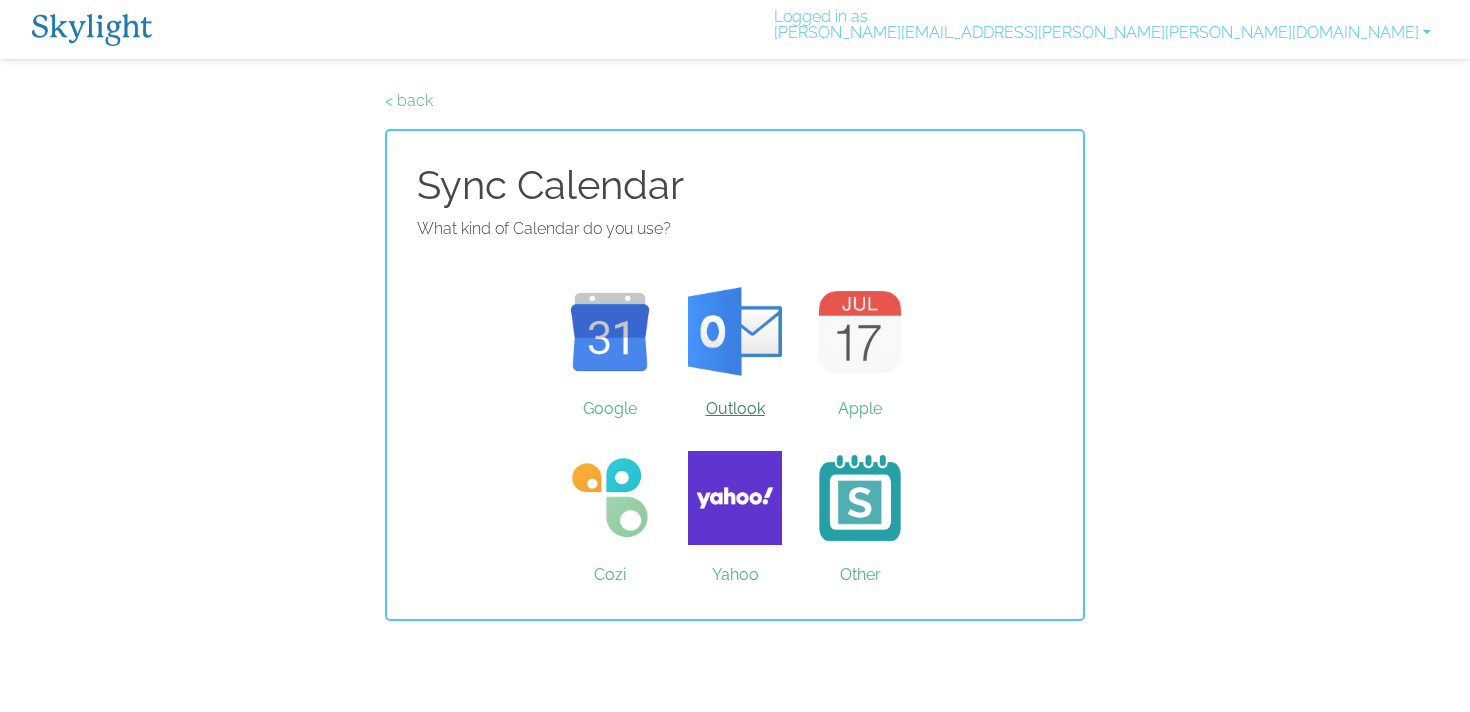 click on "Outlook" at bounding box center [735, 332] 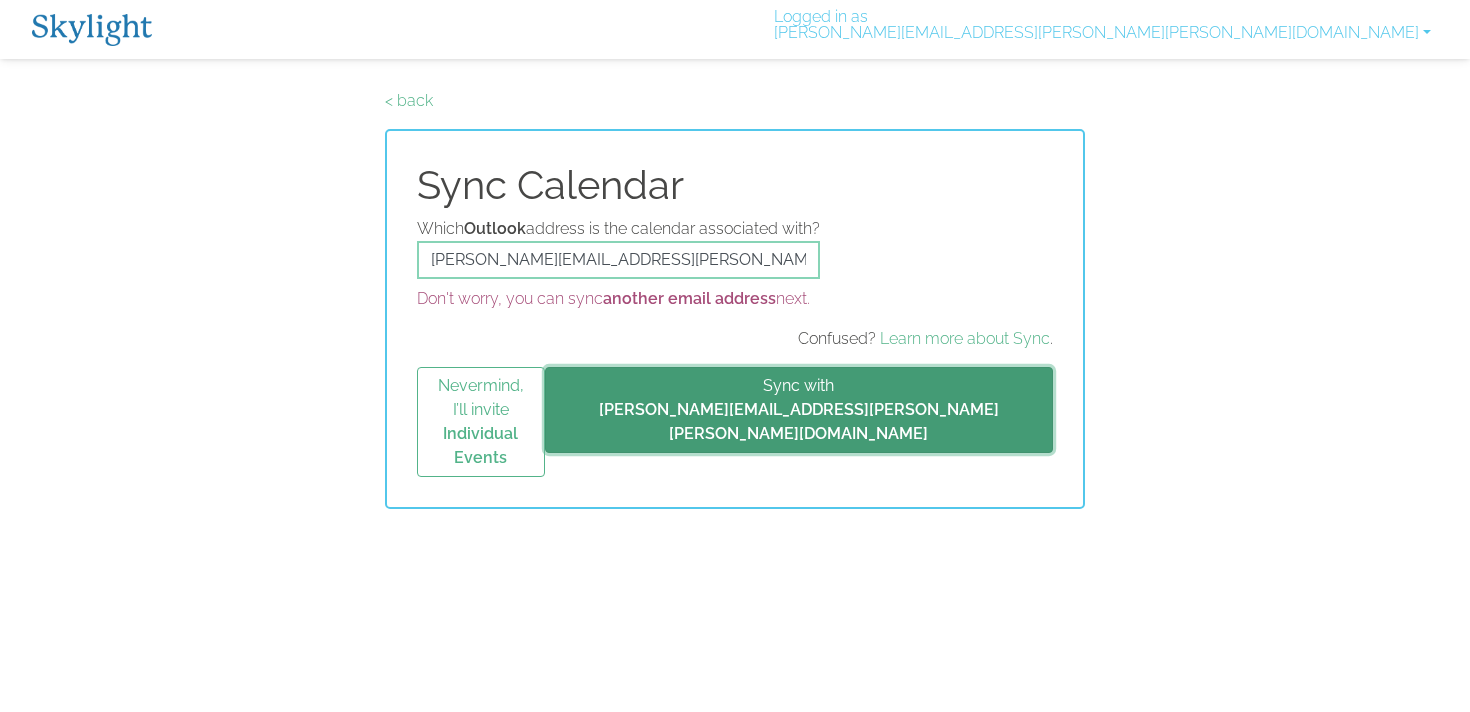 click on "Sync with  [PERSON_NAME][EMAIL_ADDRESS][PERSON_NAME][PERSON_NAME][DOMAIN_NAME]" at bounding box center (799, 410) 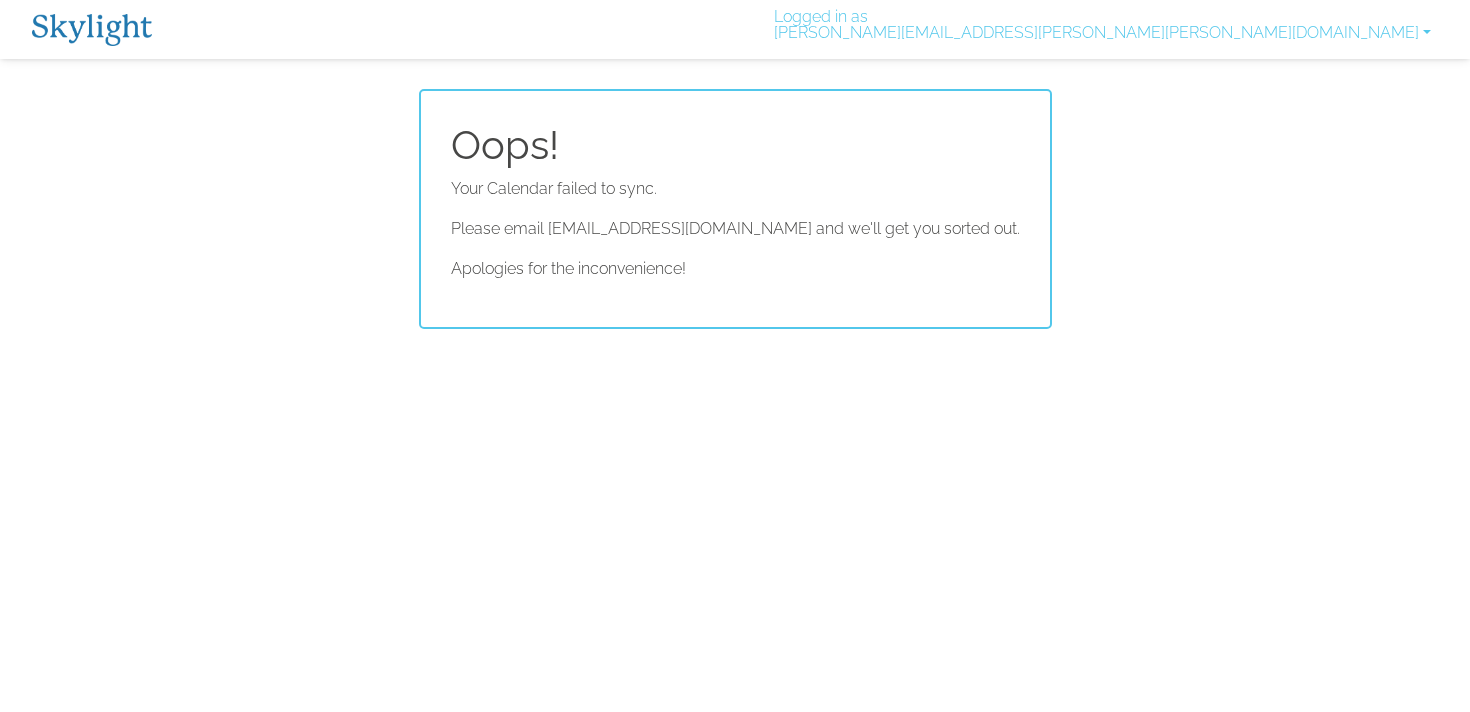 scroll, scrollTop: 0, scrollLeft: 0, axis: both 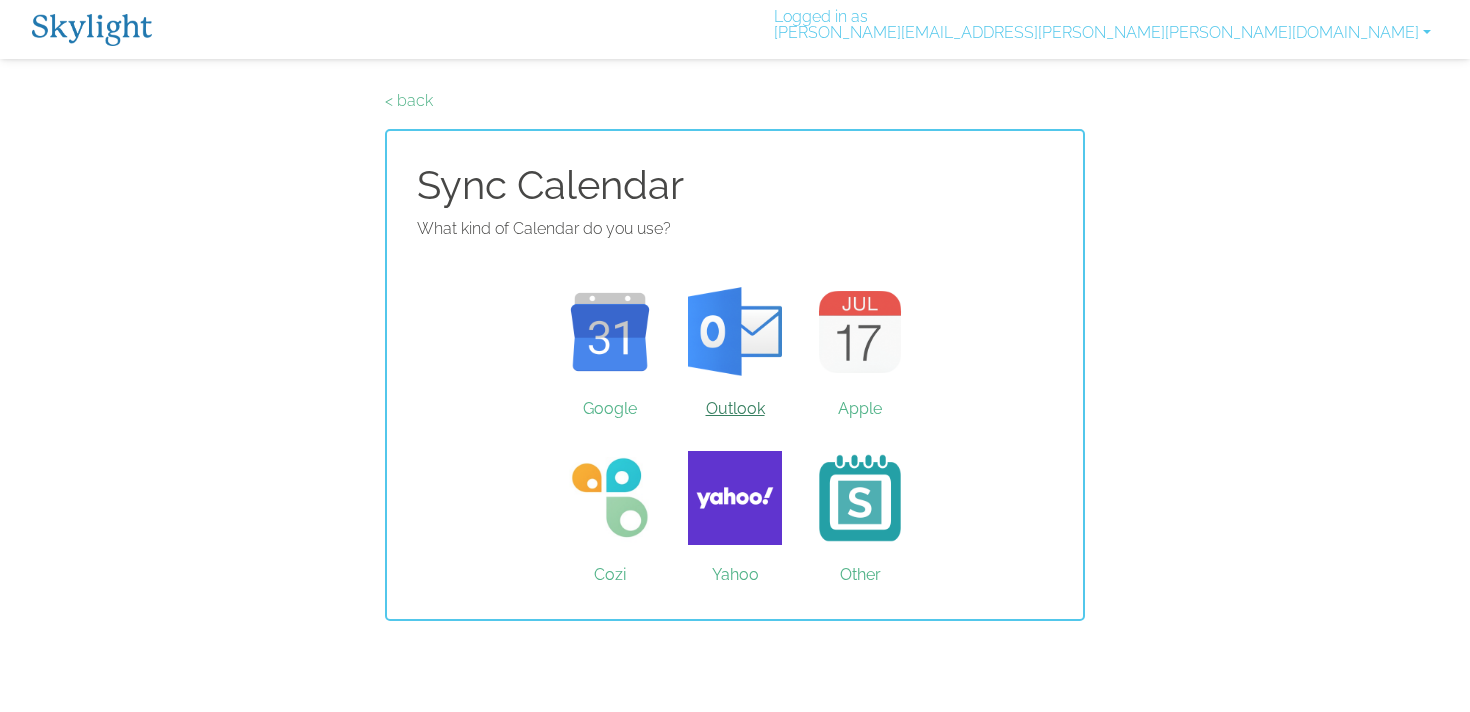 click on "Outlook" at bounding box center [735, 332] 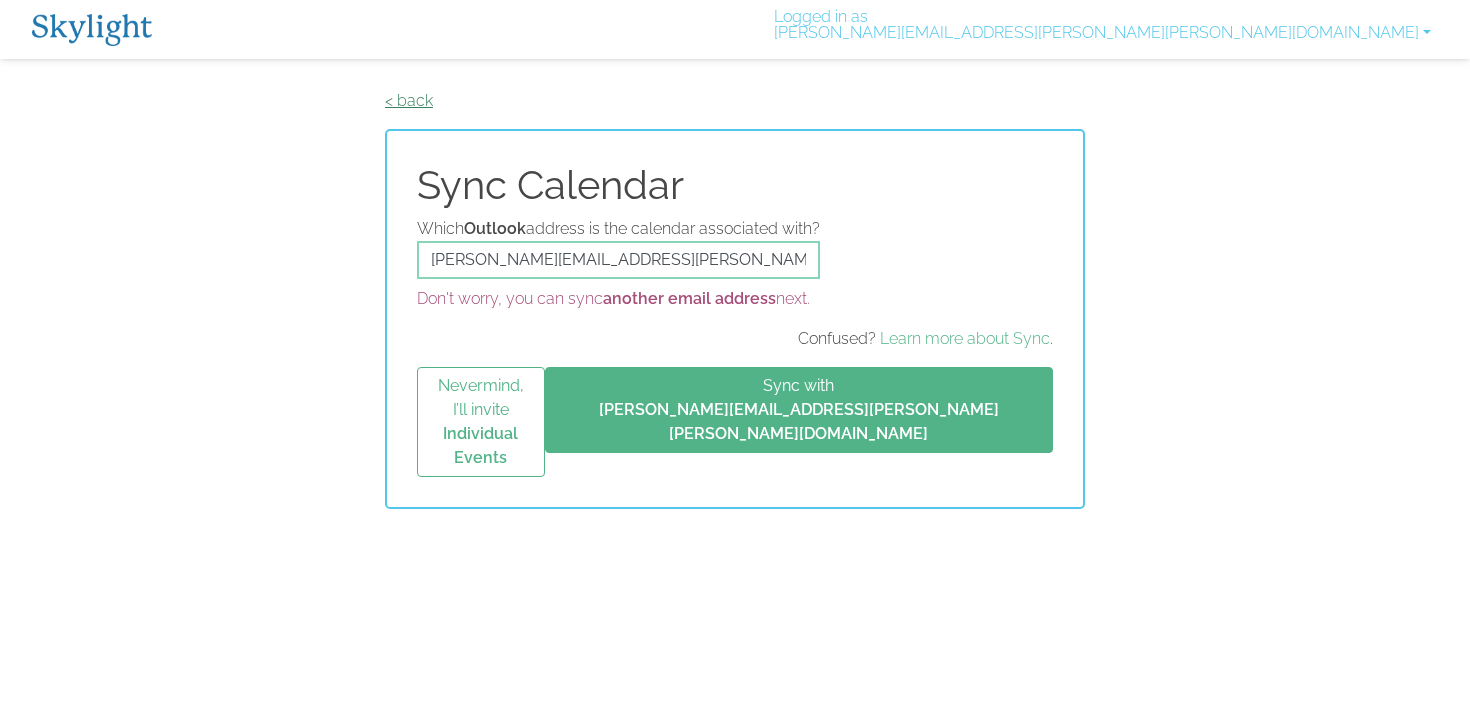click on "< back" at bounding box center [409, 100] 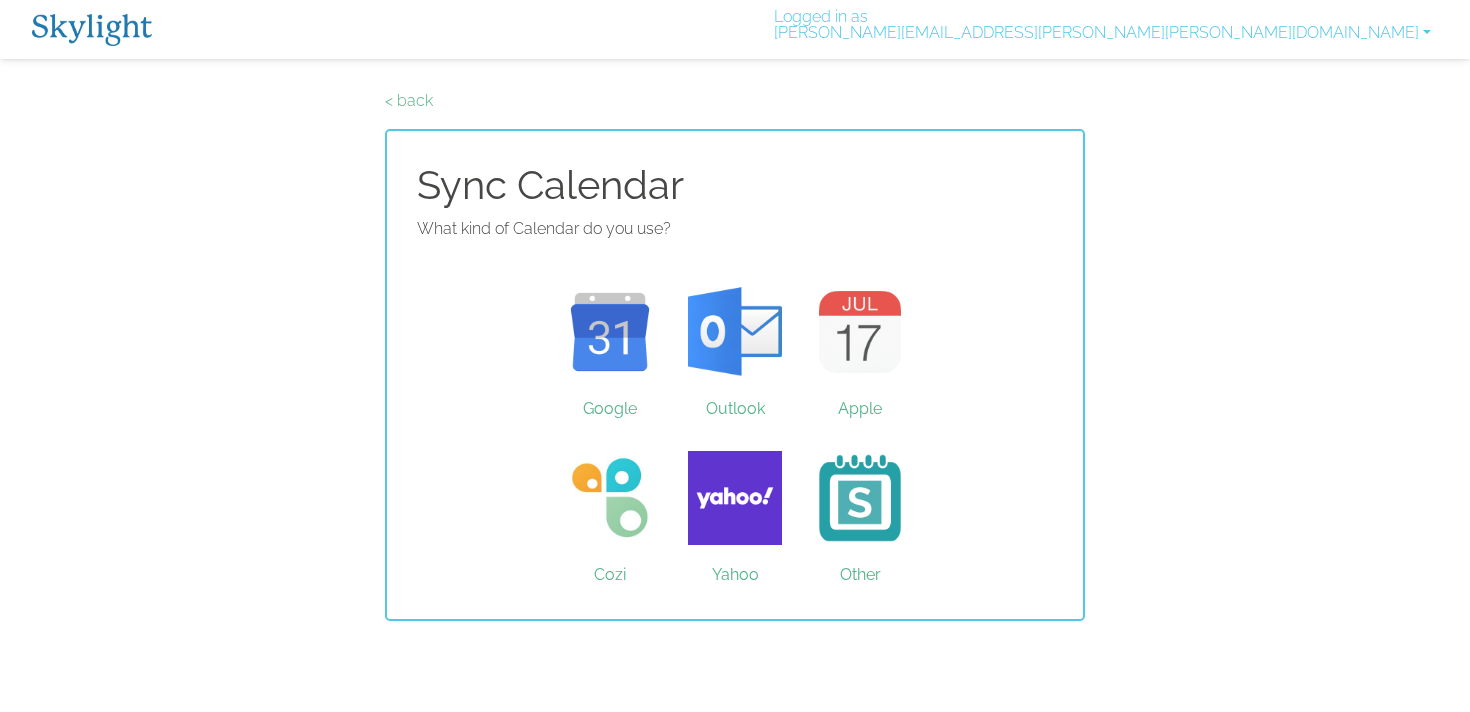 click on "Skylight App Free on the  App  store Install Logged in as nicole.m.mitchell@duke.edu Activate New Device     Change Notification Preferences     Link your Plus Account     Update your Email     Delete account     Log Out     < back Sync Calendar What kind of Calendar do you use? Google Outlook Apple Cozi Yahoo Other" at bounding box center (735, 310) 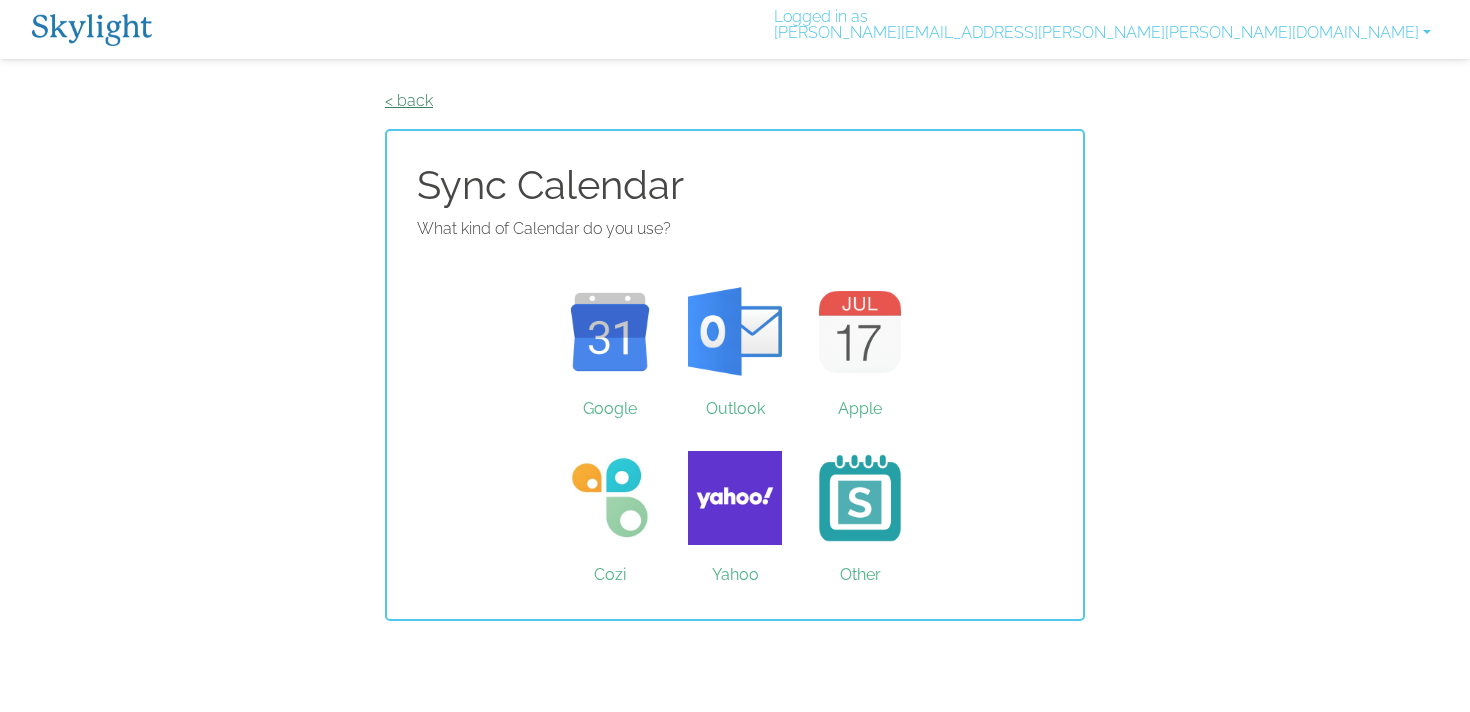 click on "< back" at bounding box center (409, 100) 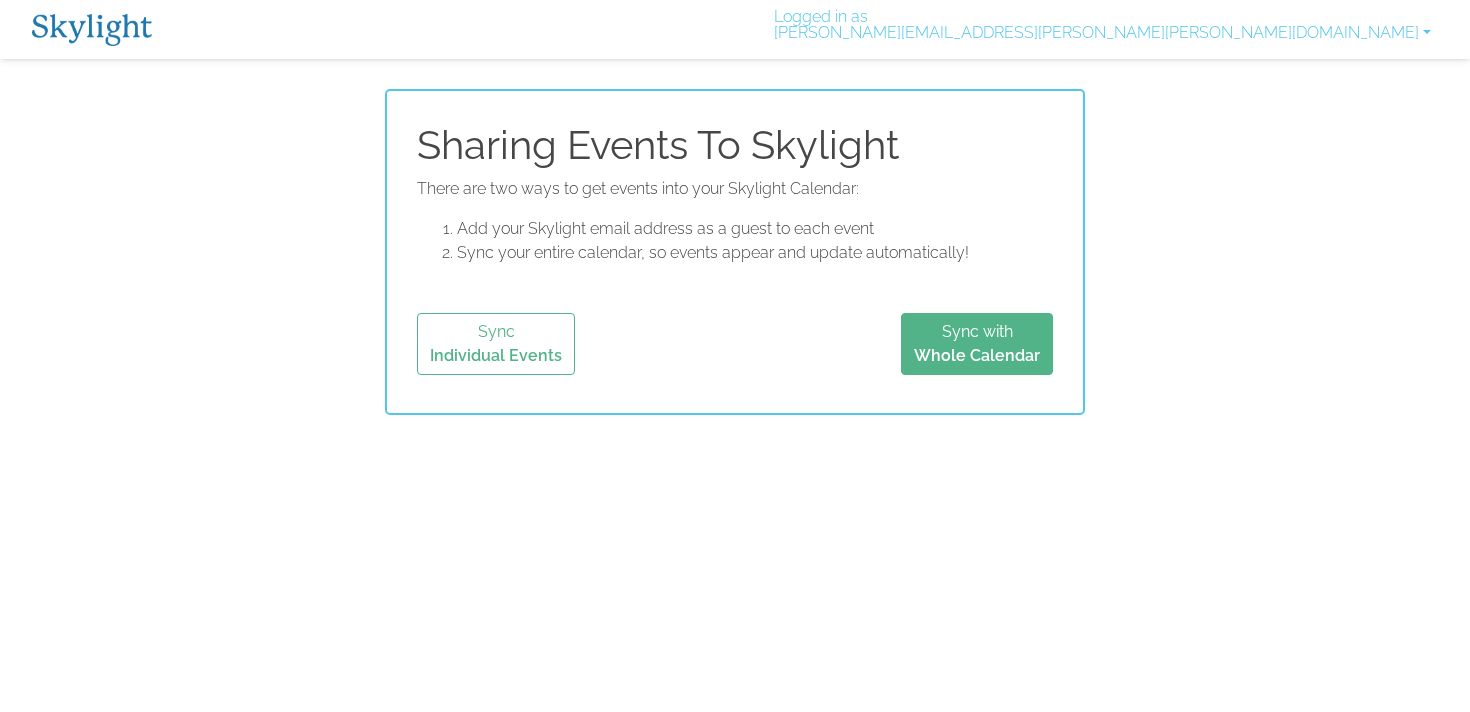 click at bounding box center [92, 30] 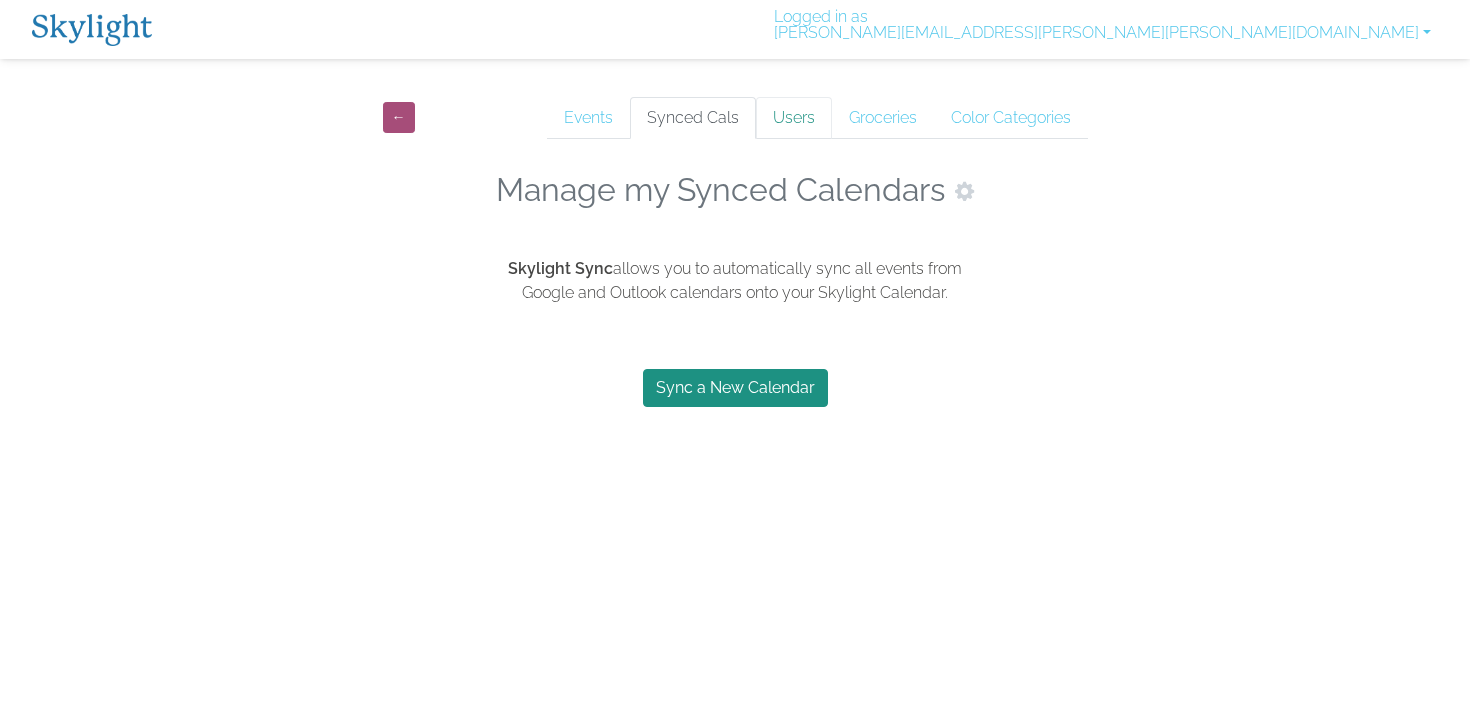 scroll, scrollTop: 0, scrollLeft: 0, axis: both 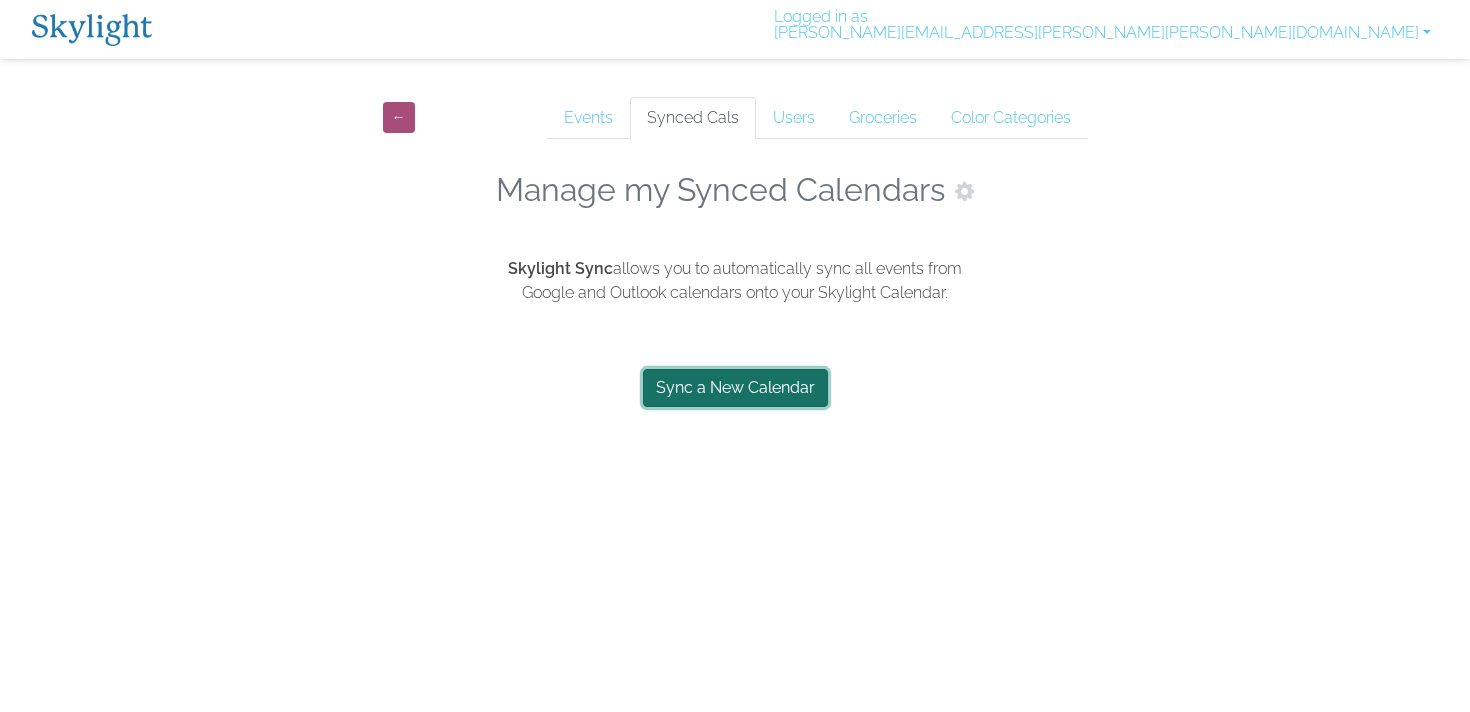 click on "Sync a New Calendar" at bounding box center [735, 388] 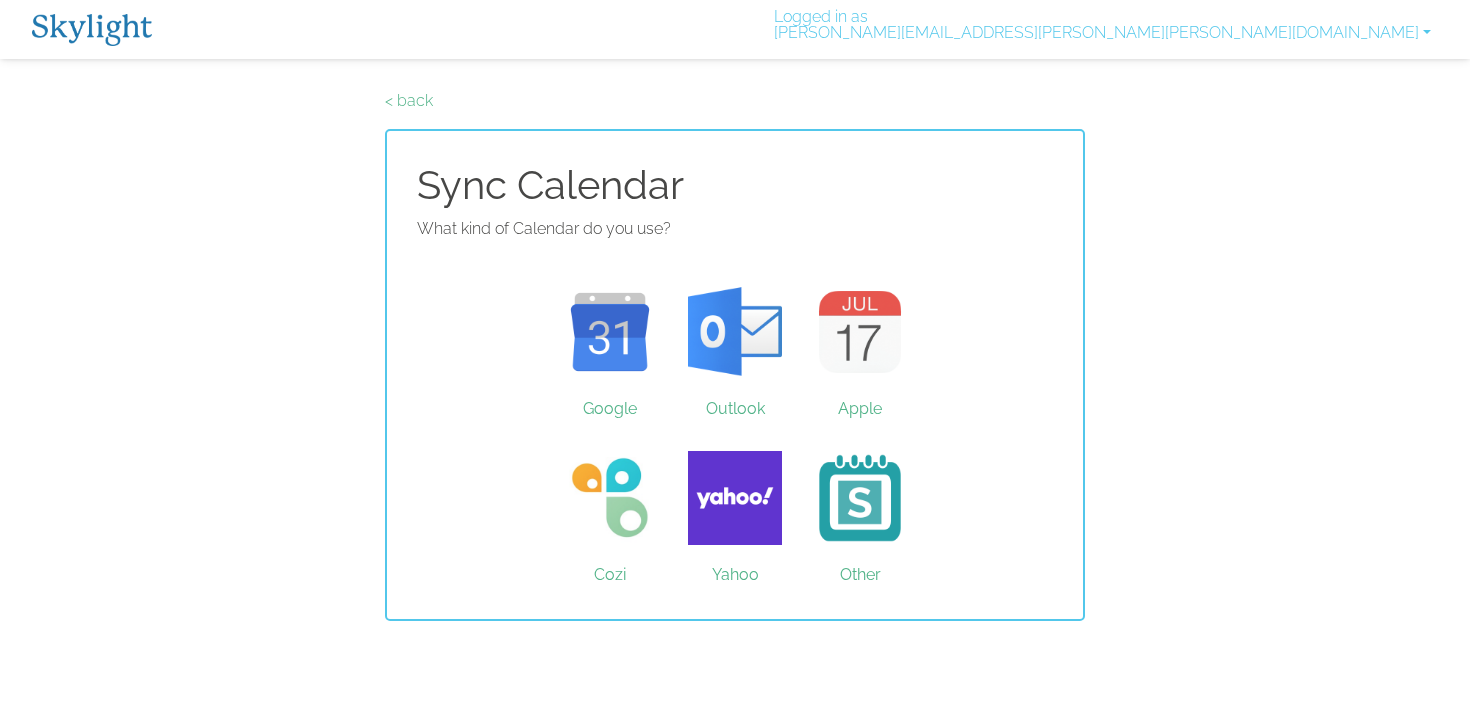 scroll, scrollTop: 0, scrollLeft: 0, axis: both 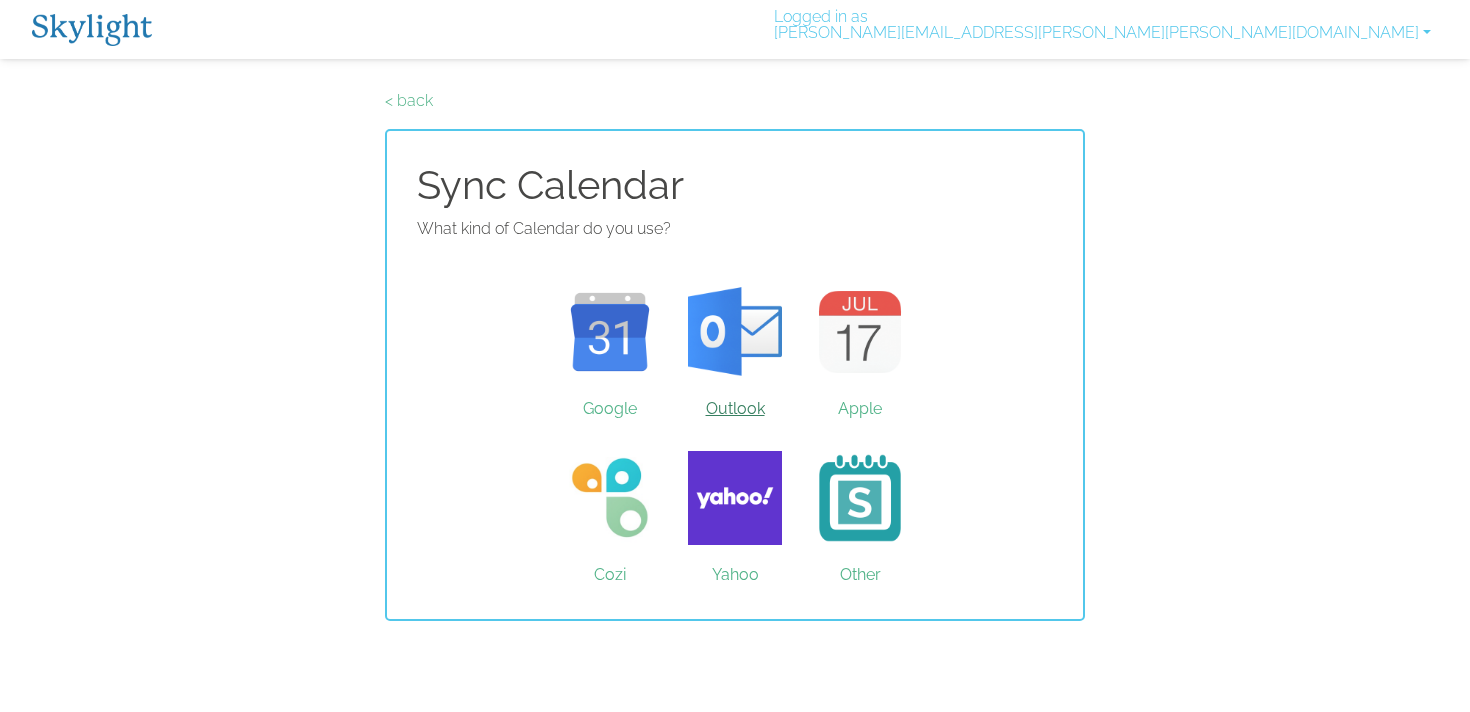 click on "Outlook" at bounding box center (735, 332) 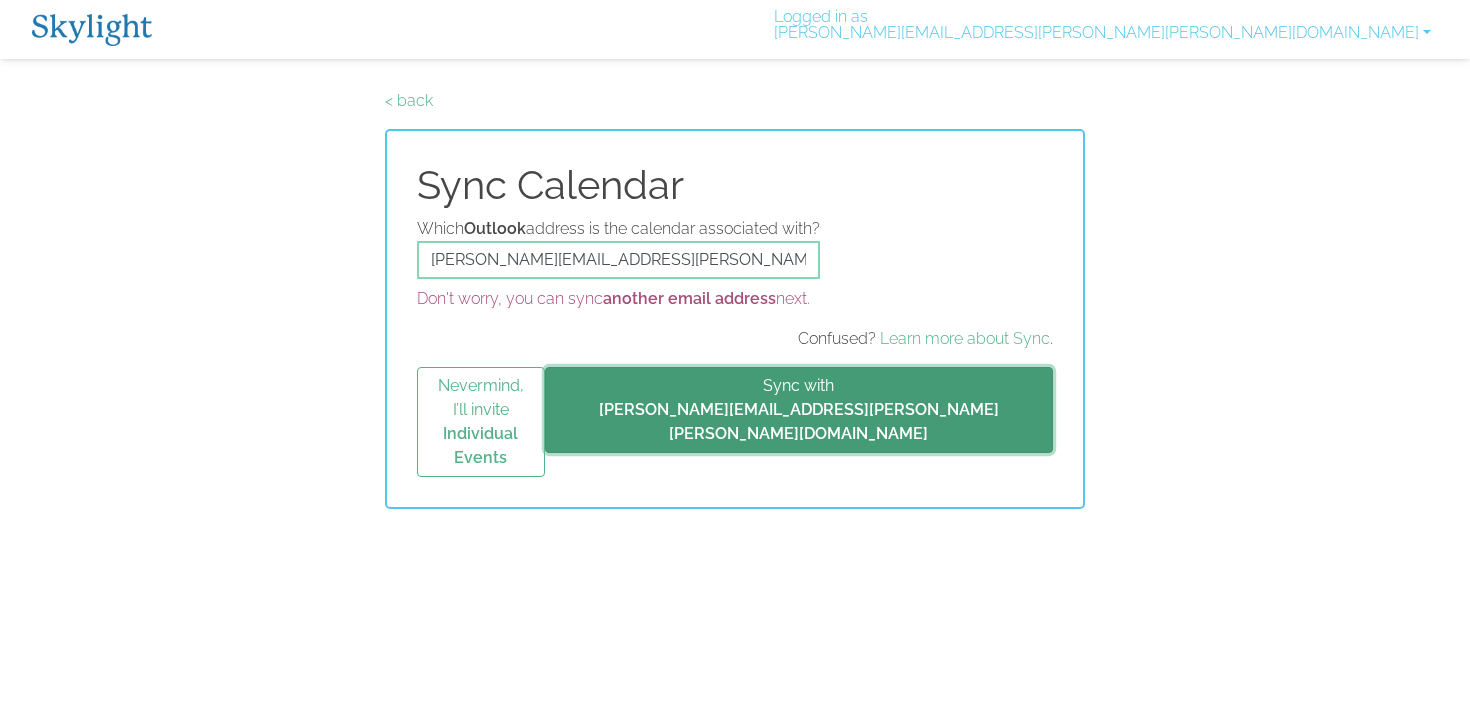 click on "[PERSON_NAME][EMAIL_ADDRESS][PERSON_NAME][PERSON_NAME][DOMAIN_NAME]" at bounding box center [799, 421] 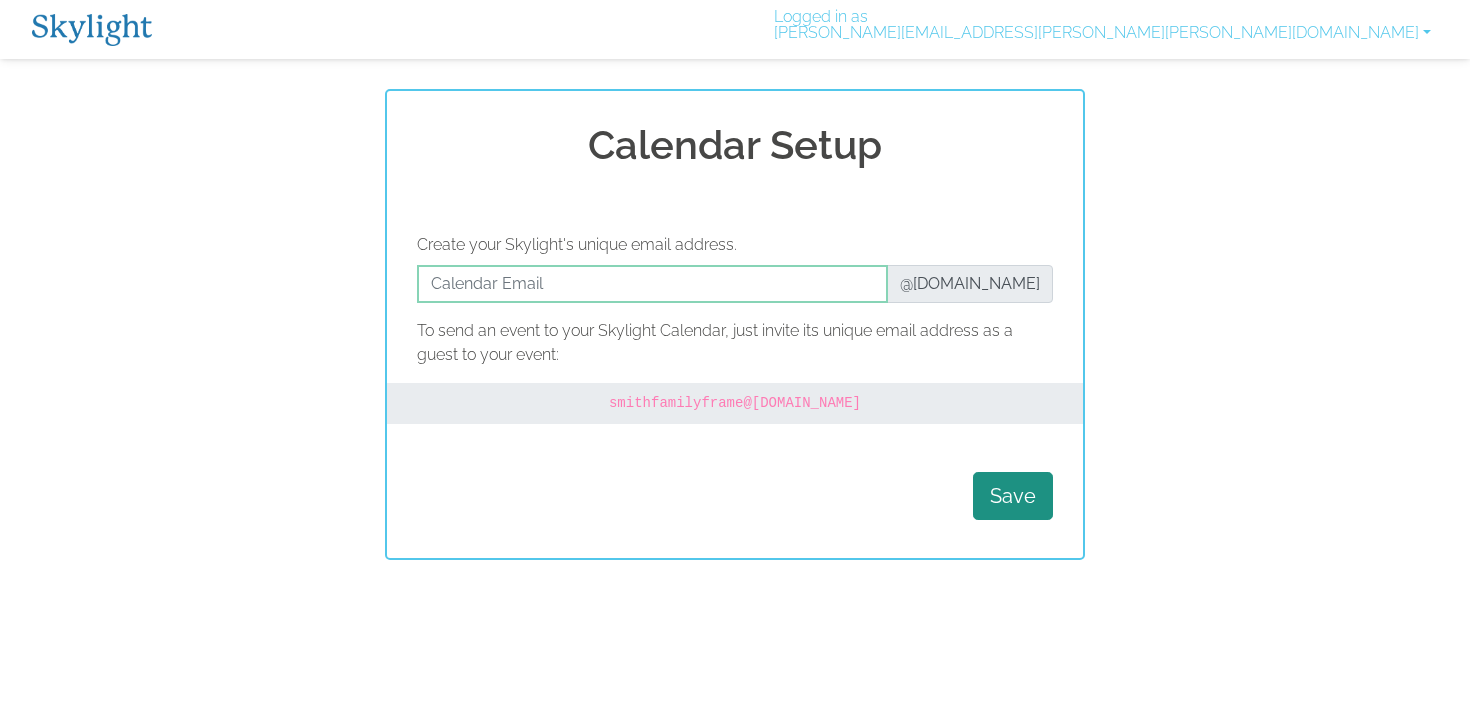 scroll, scrollTop: 0, scrollLeft: 0, axis: both 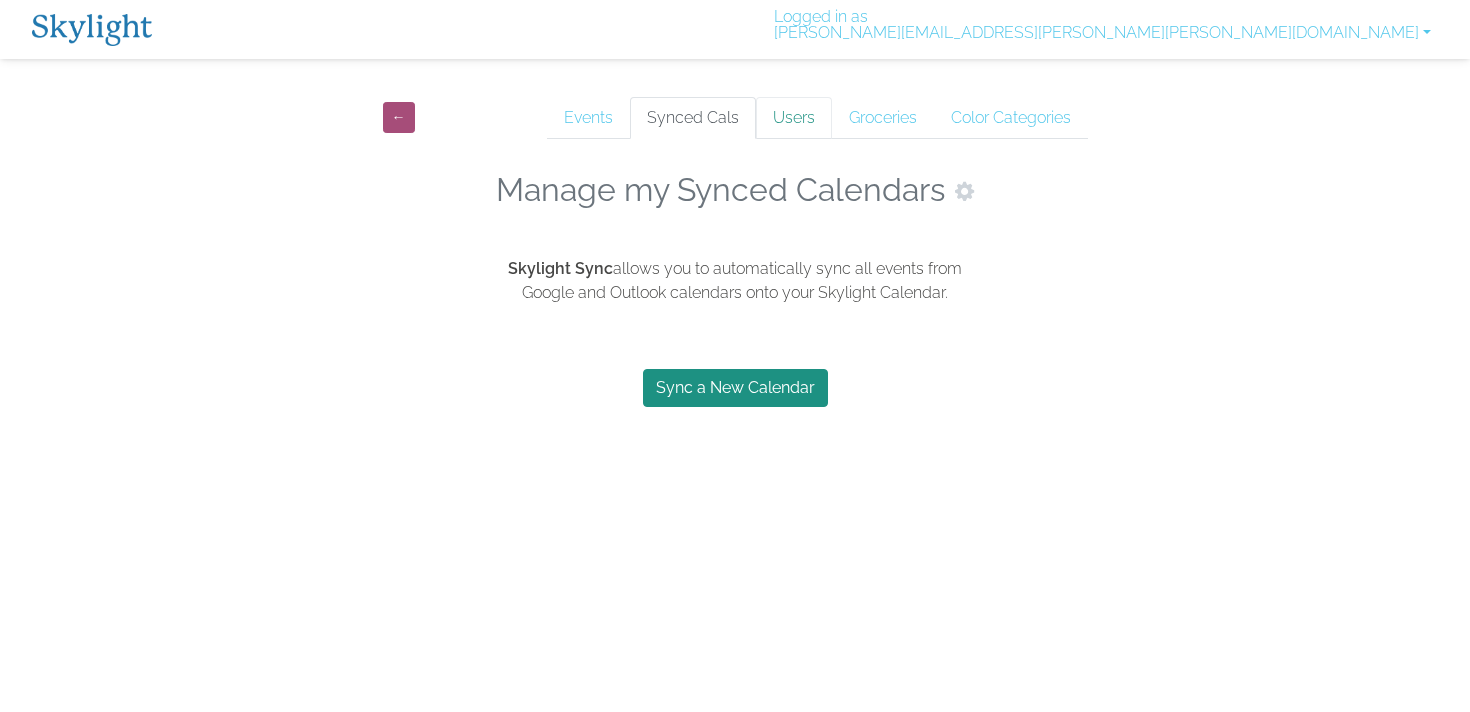 click on "Users" at bounding box center (794, 118) 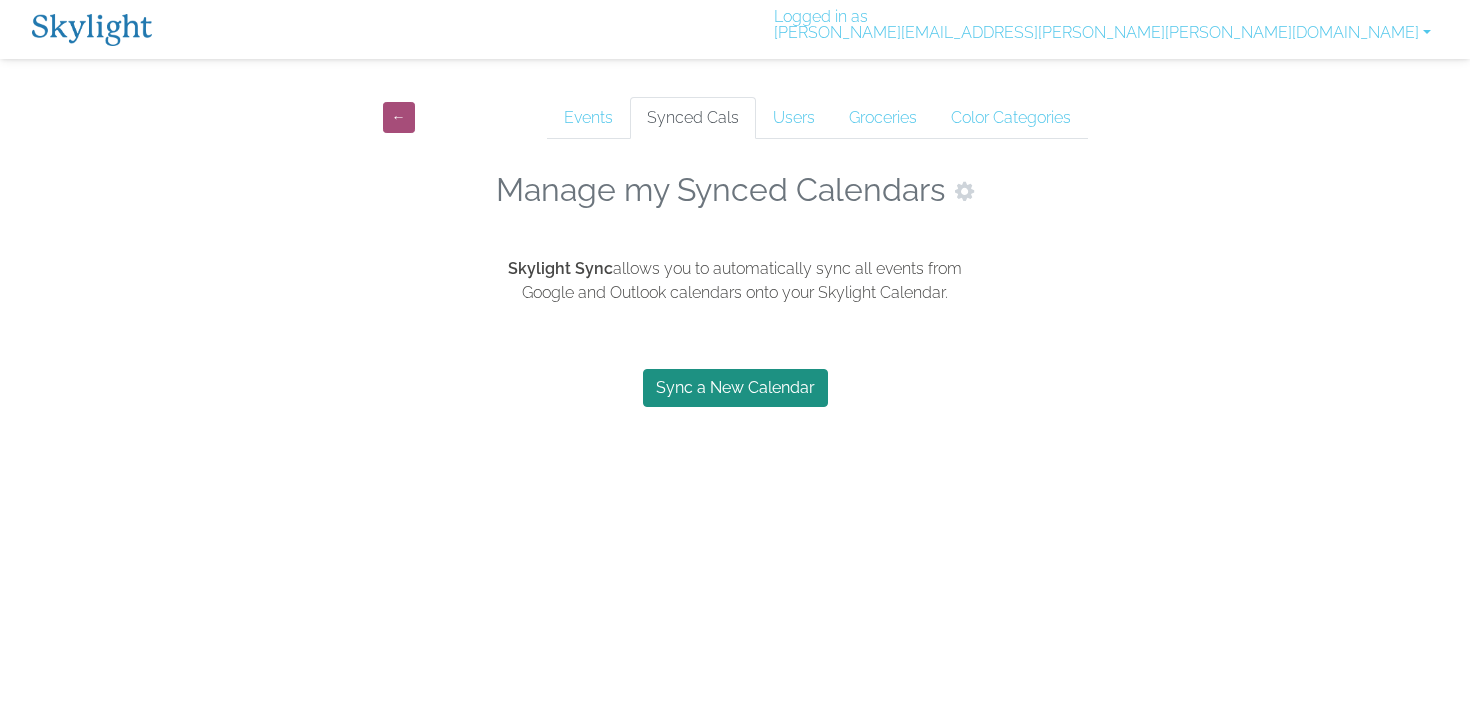 scroll, scrollTop: 0, scrollLeft: 0, axis: both 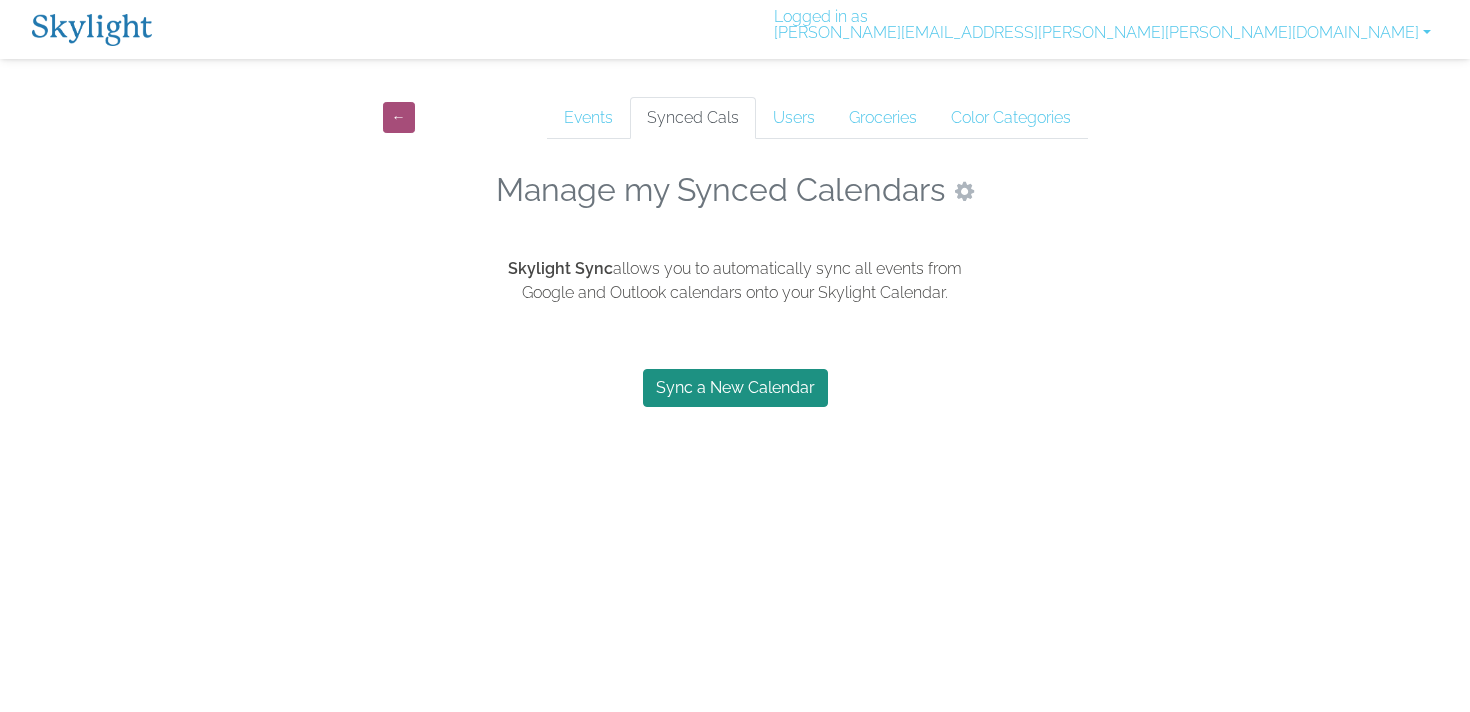 click at bounding box center [964, 191] 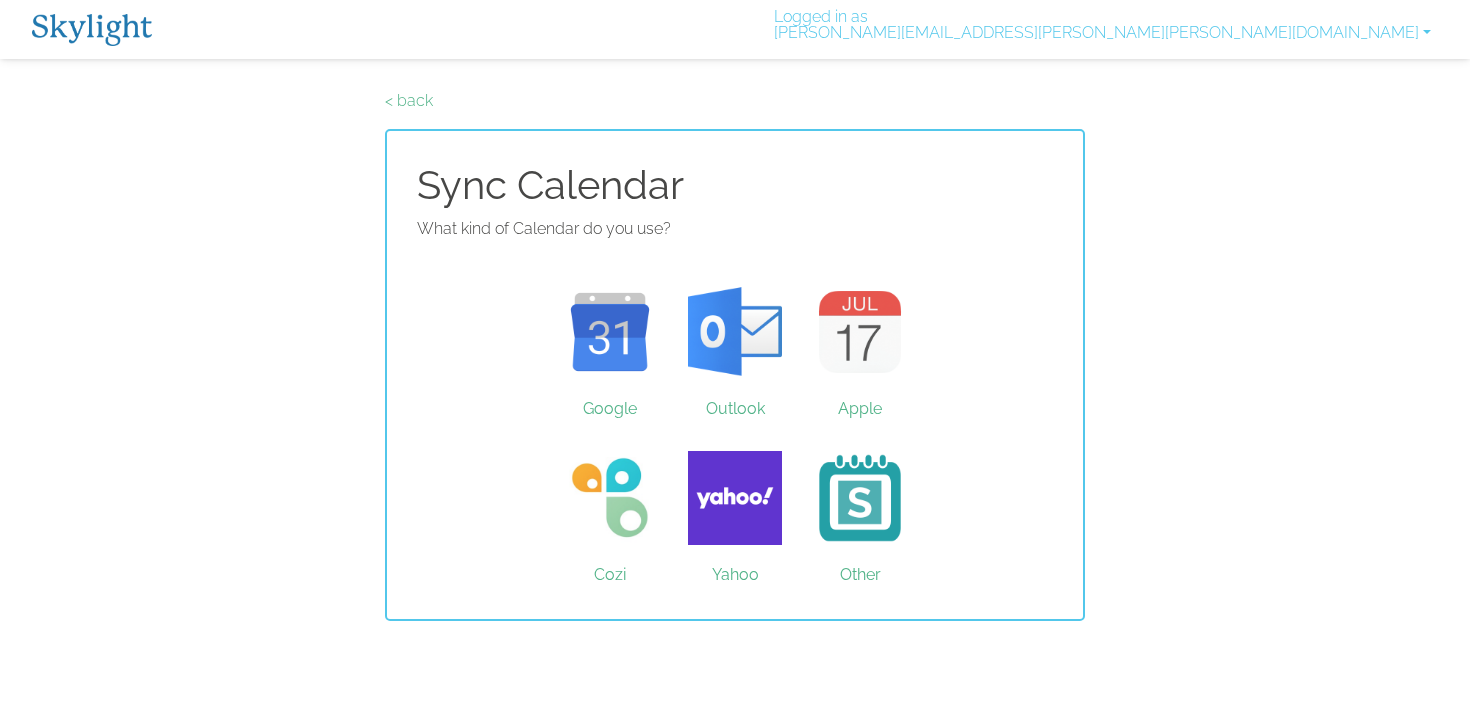 scroll, scrollTop: 0, scrollLeft: 0, axis: both 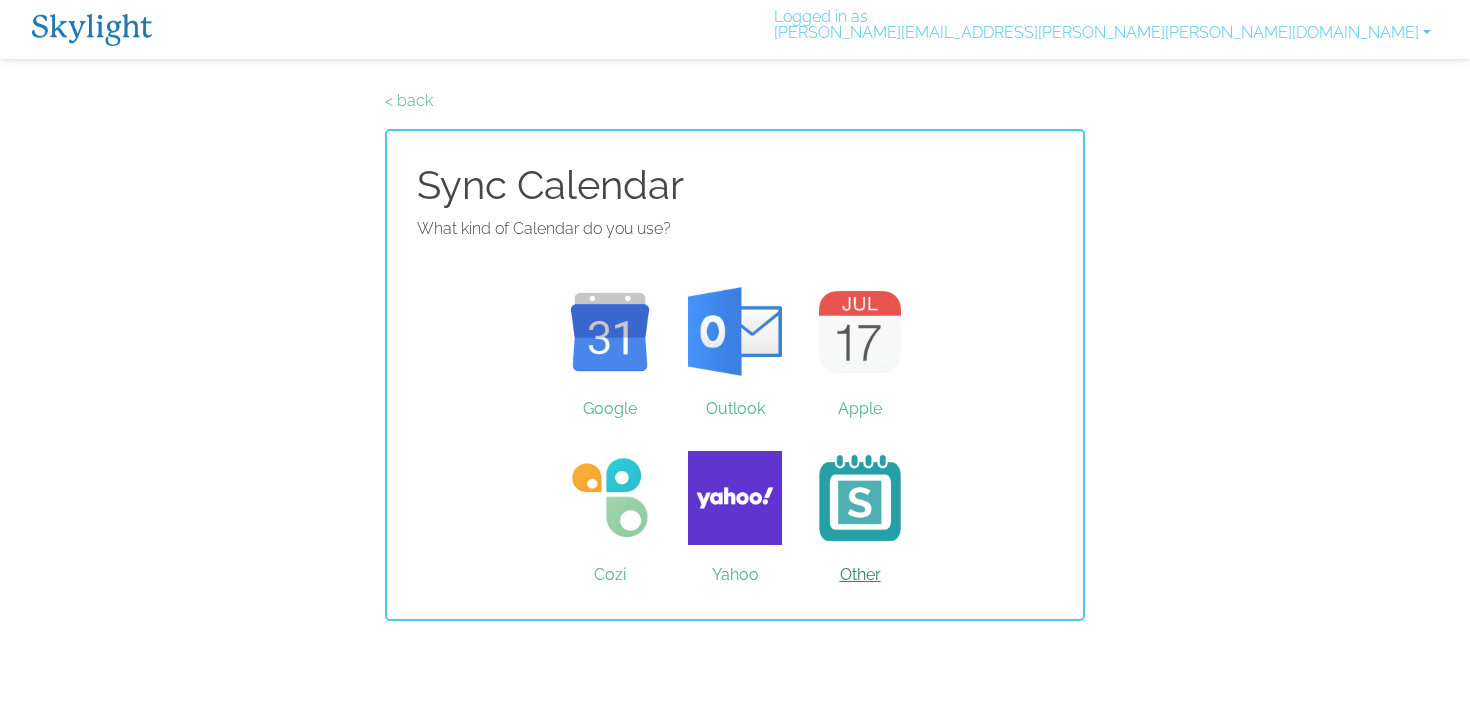 click on "Other" at bounding box center [860, 498] 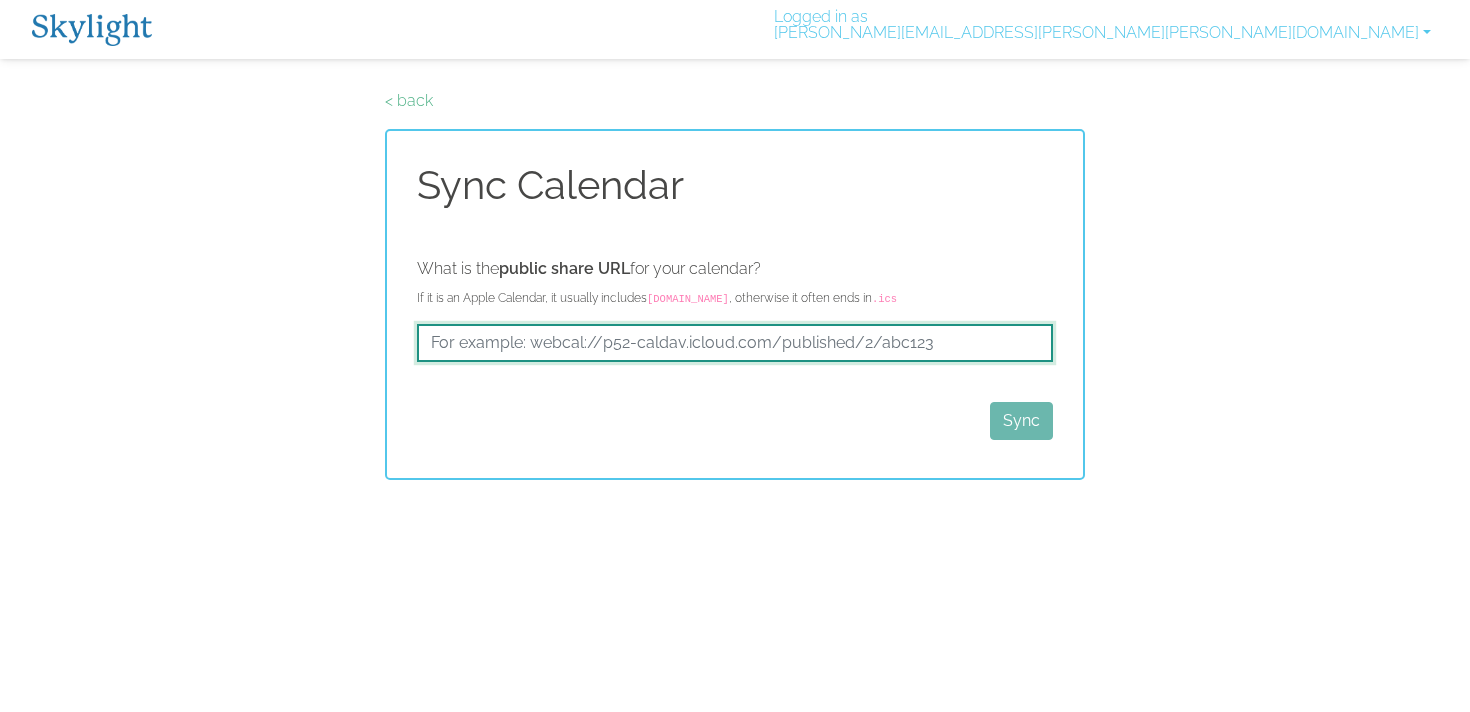 click at bounding box center (735, 343) 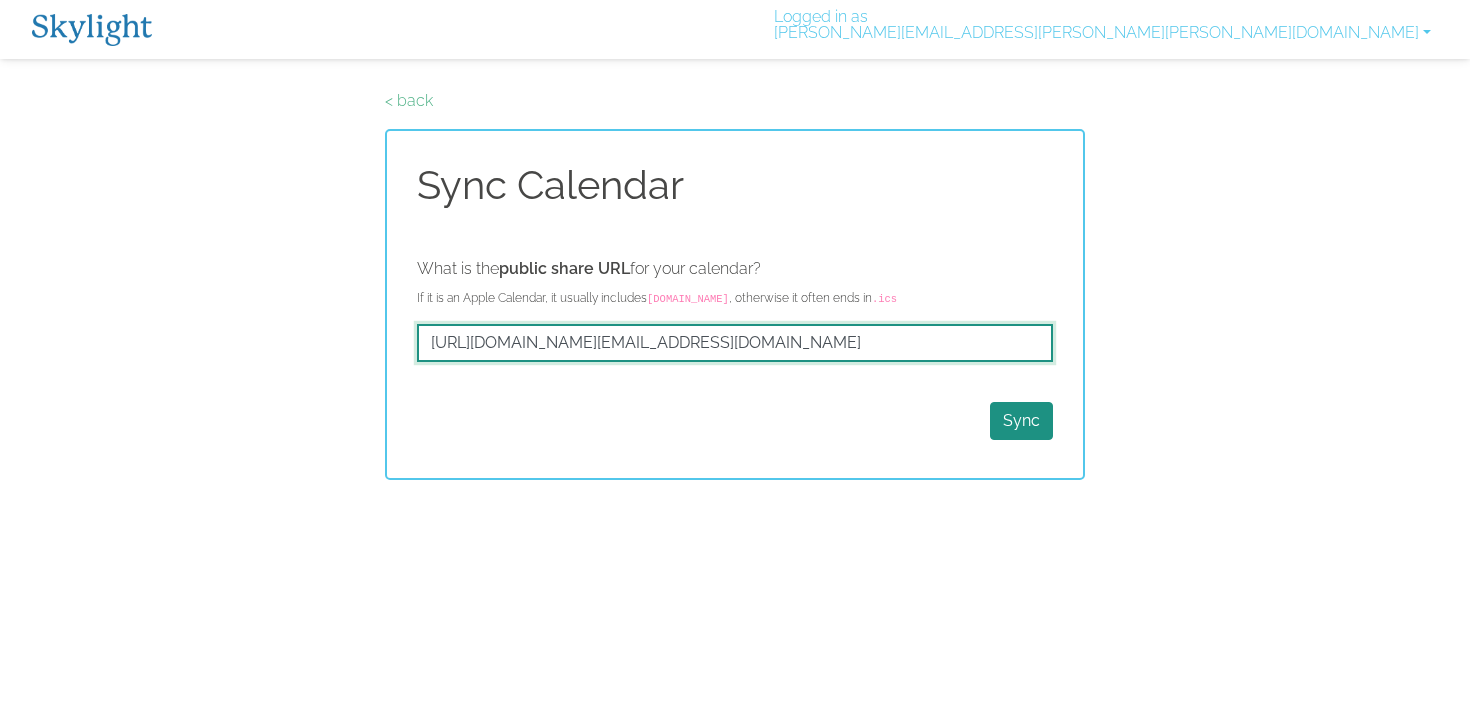 scroll, scrollTop: 0, scrollLeft: 667, axis: horizontal 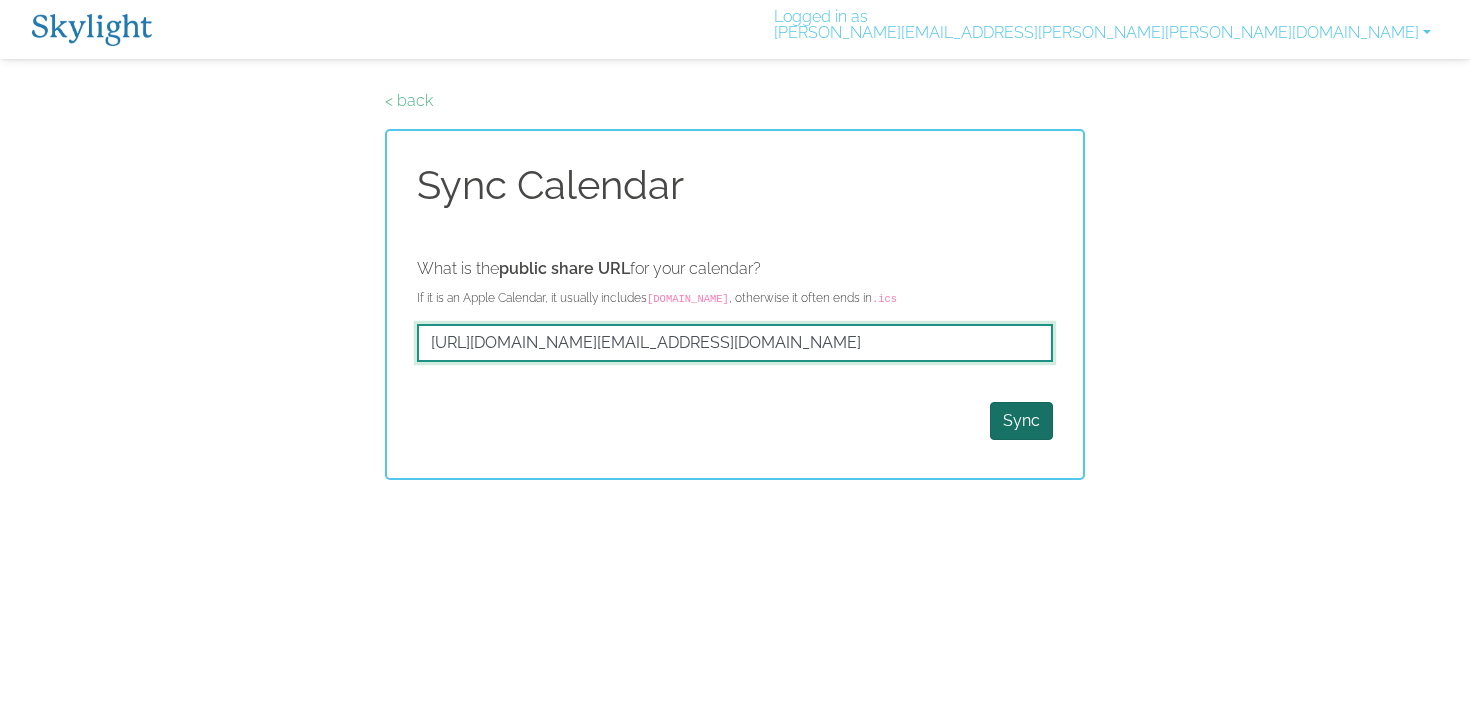 type on "[URL][DOMAIN_NAME][EMAIL_ADDRESS][DOMAIN_NAME]" 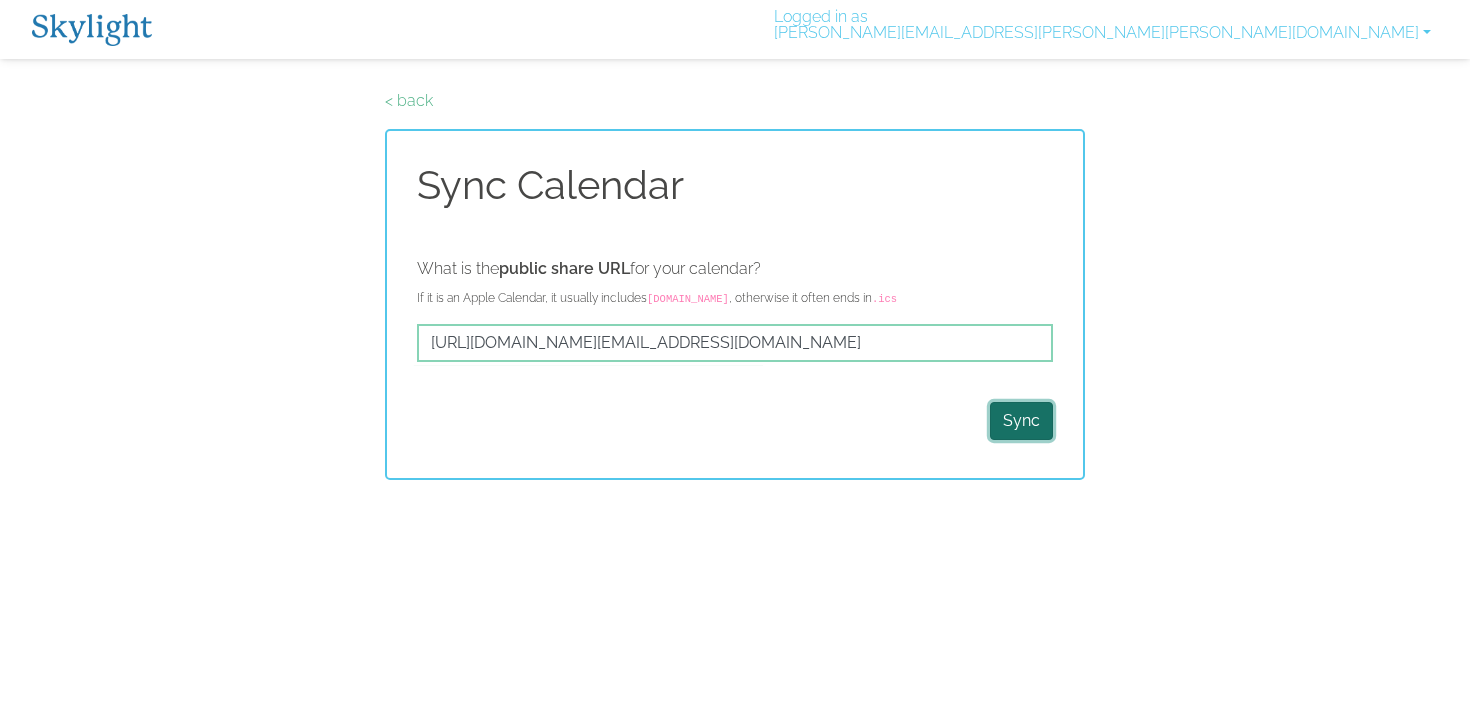 scroll, scrollTop: 0, scrollLeft: 0, axis: both 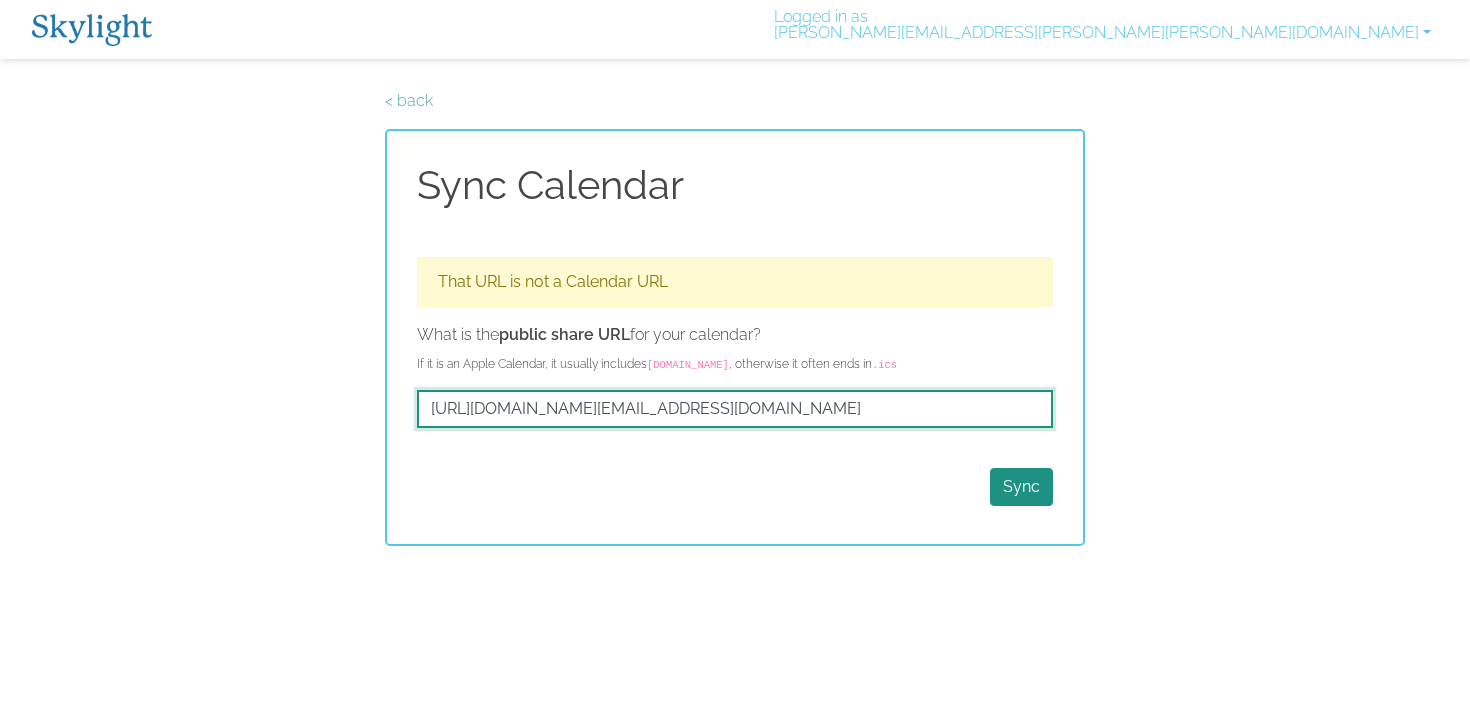 click on "https://outlook.office365.com/owa/calendar/614c6d1acdeb470d9281878520fd1432@duke.edu/78c873fe7cfb4d8da2ec118b8b42dd6c15966088092907418181/calendar.html" at bounding box center [735, 409] 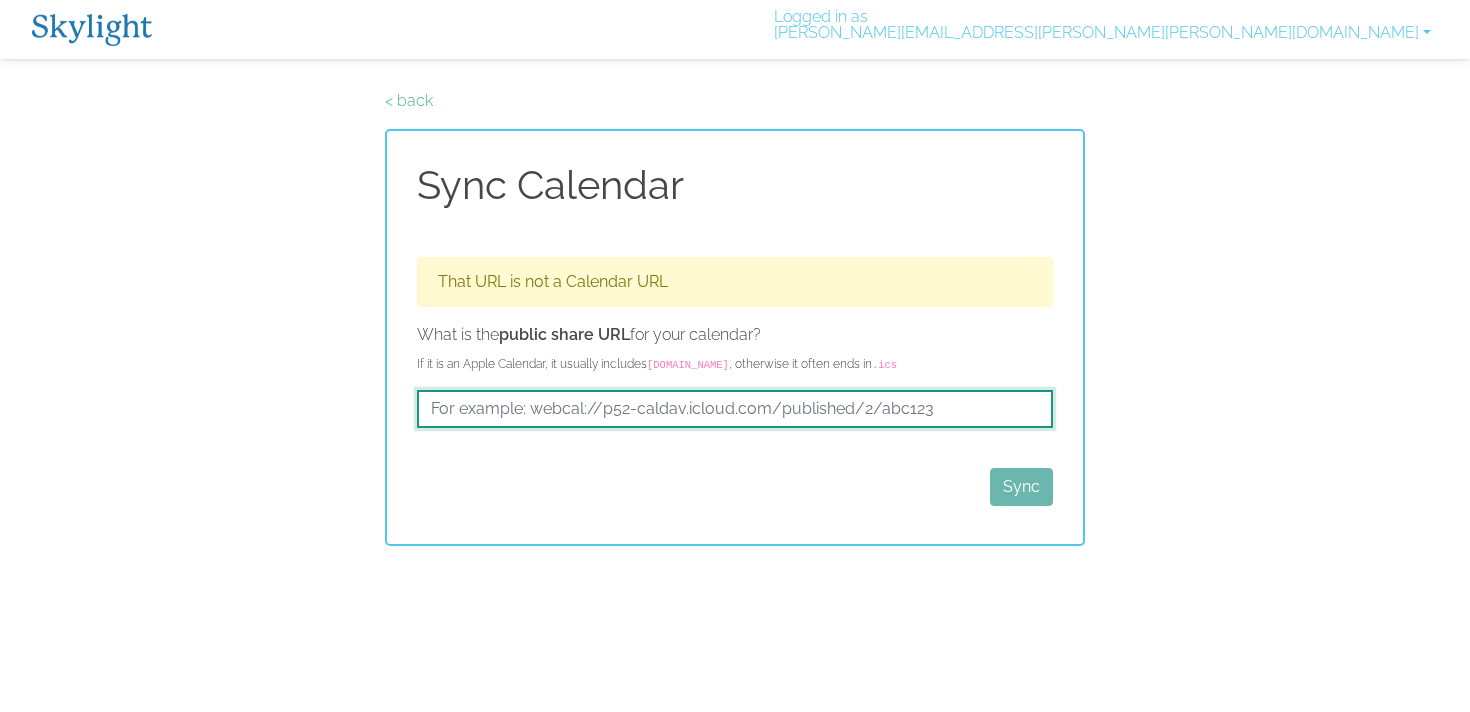 click at bounding box center (735, 409) 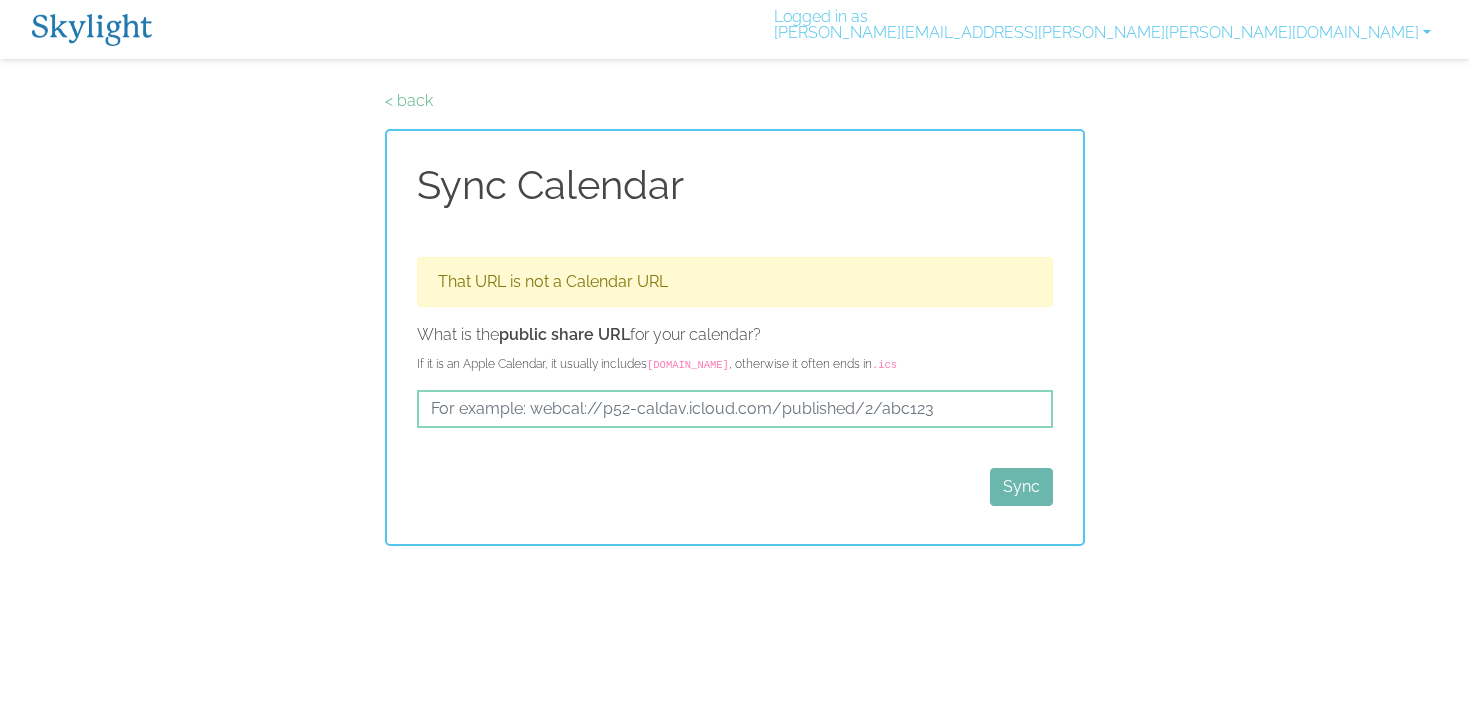 click on "Skylight App Free on the  App  store Install Logged in as nicole.m.mitchell@duke.edu Activate New Device     Change Notification Preferences     Link your Plus Account     Update your Email     Delete account     Log Out     < back Sync Calendar That URL is not a Calendar URL What is the  public share URL  for your calendar? If it is an Apple Calendar, it usually includes  caldav.icloud.com , otherwise it often ends in  .ics Sync" at bounding box center [735, 273] 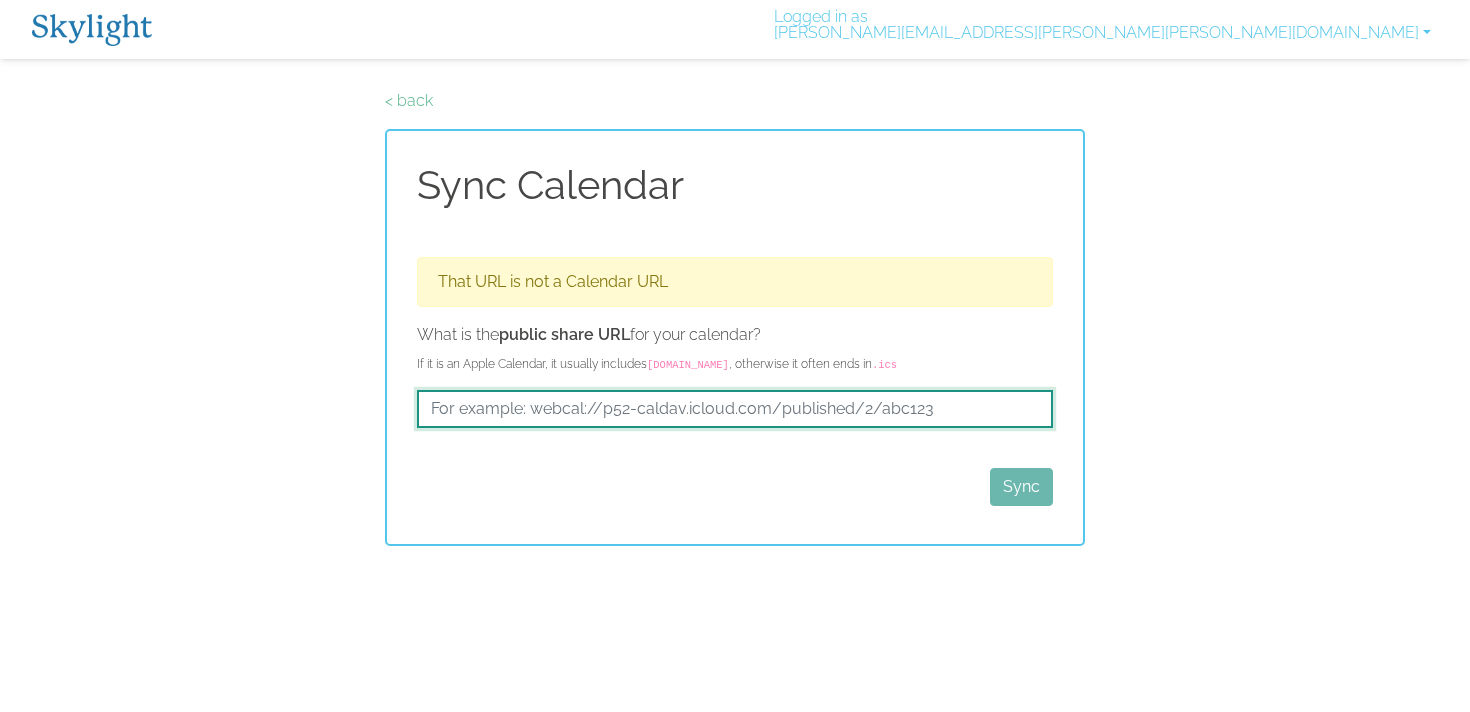 click at bounding box center [735, 409] 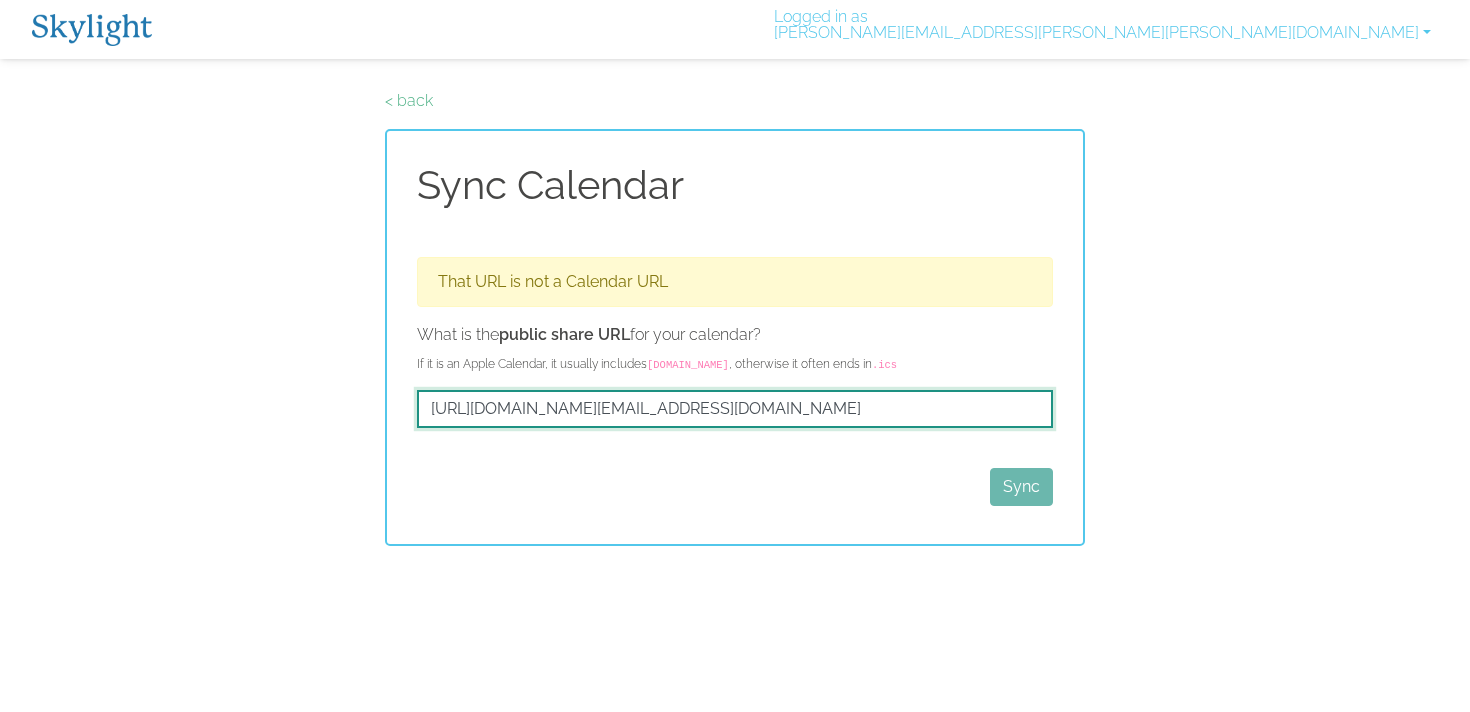 scroll, scrollTop: 0, scrollLeft: 653, axis: horizontal 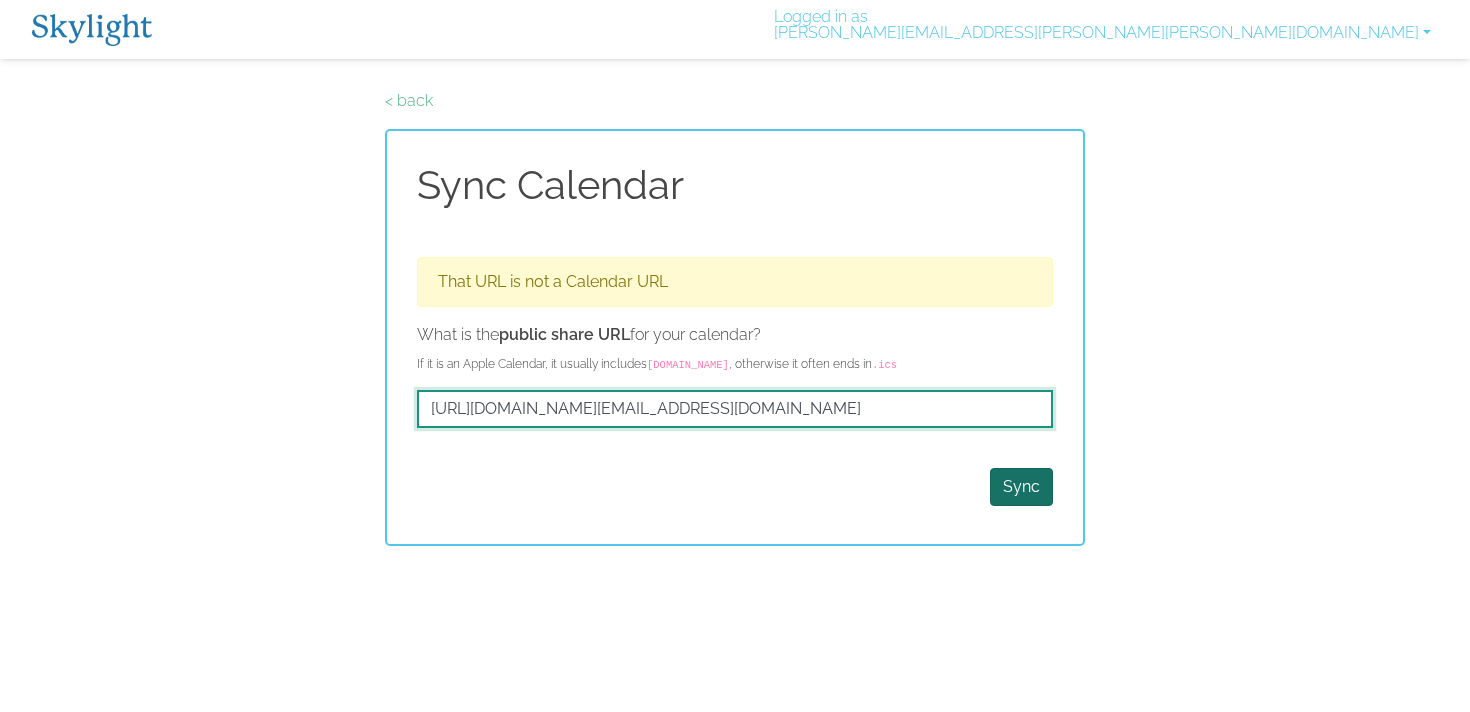 type on "https://outlook.office365.com/owa/calendar/614c6d1acdeb470d9281878520fd1432@duke.edu/78c873fe7cfb4d8da2ec118b8b42dd6c15966088092907418181/calendar.ics" 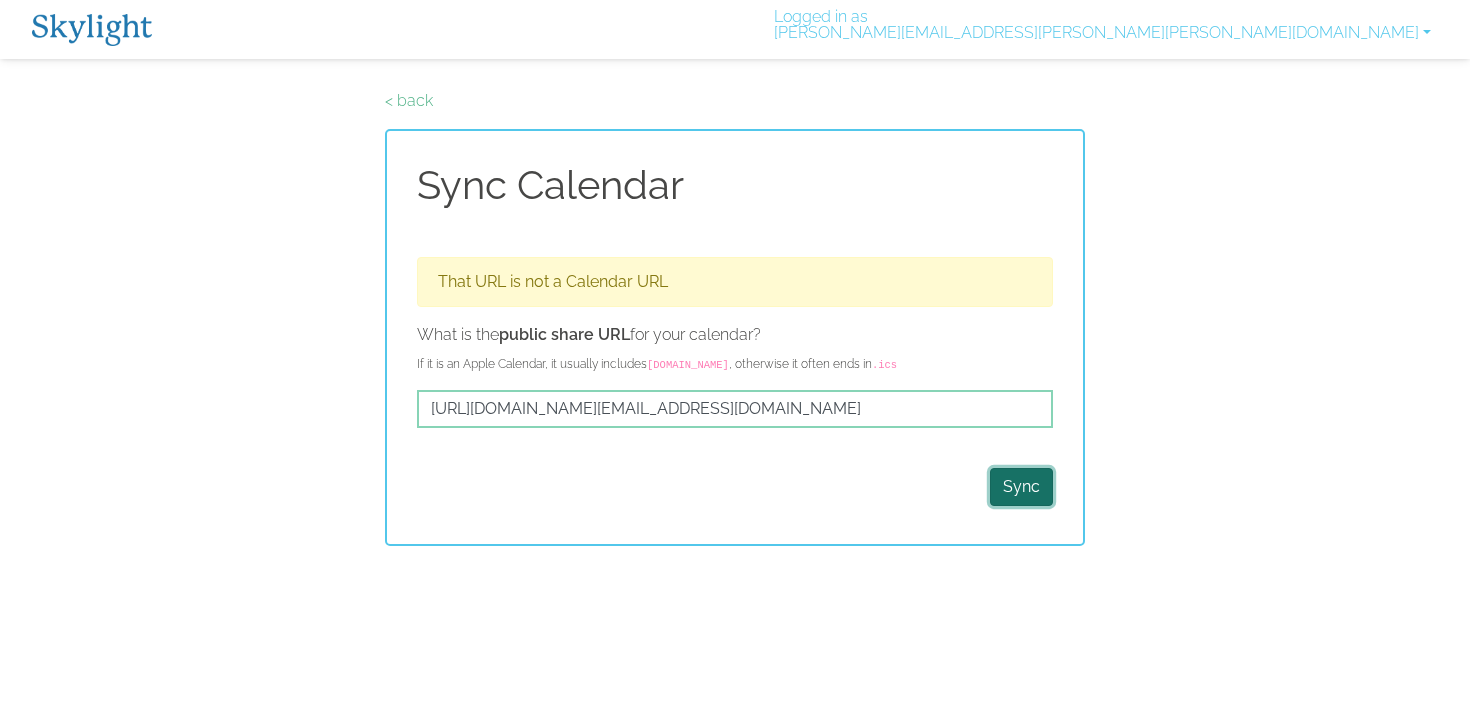 scroll, scrollTop: 0, scrollLeft: 0, axis: both 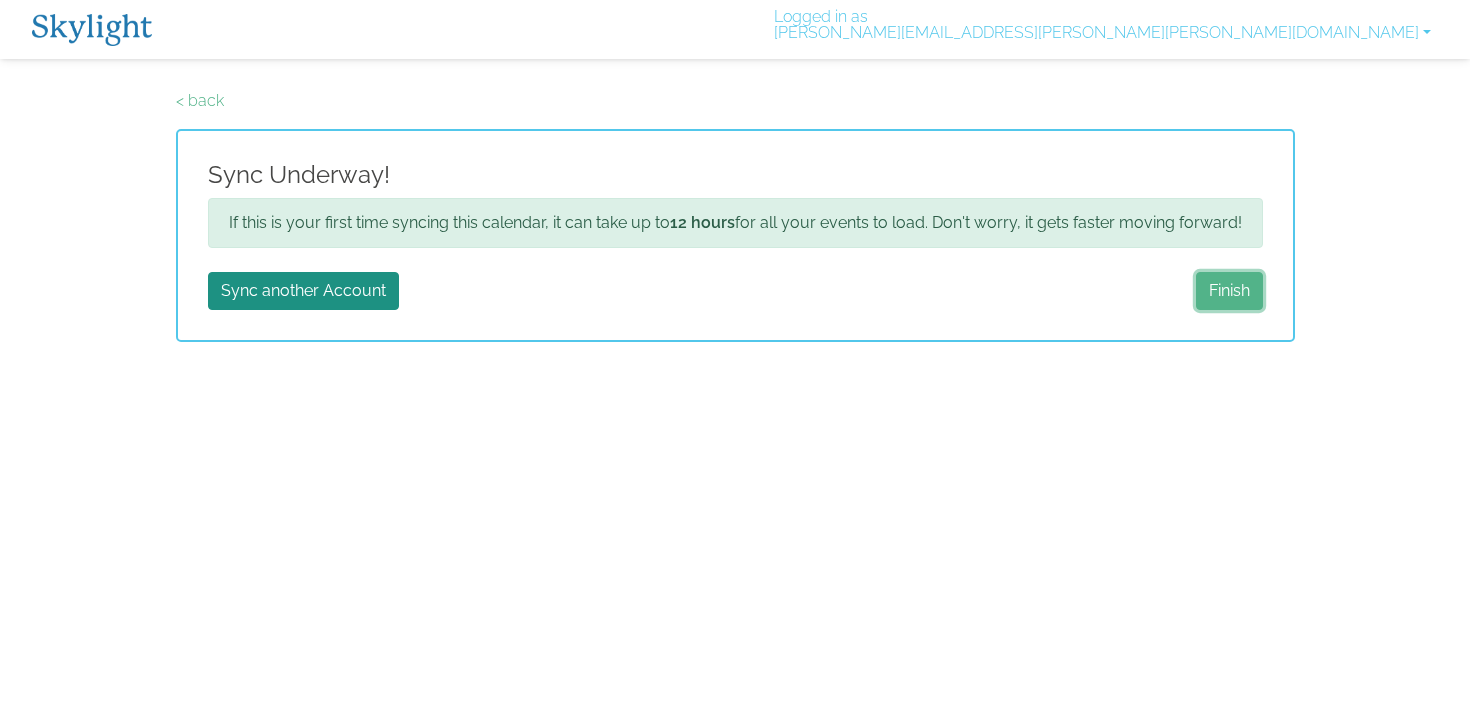 click on "Finish" at bounding box center (1229, 291) 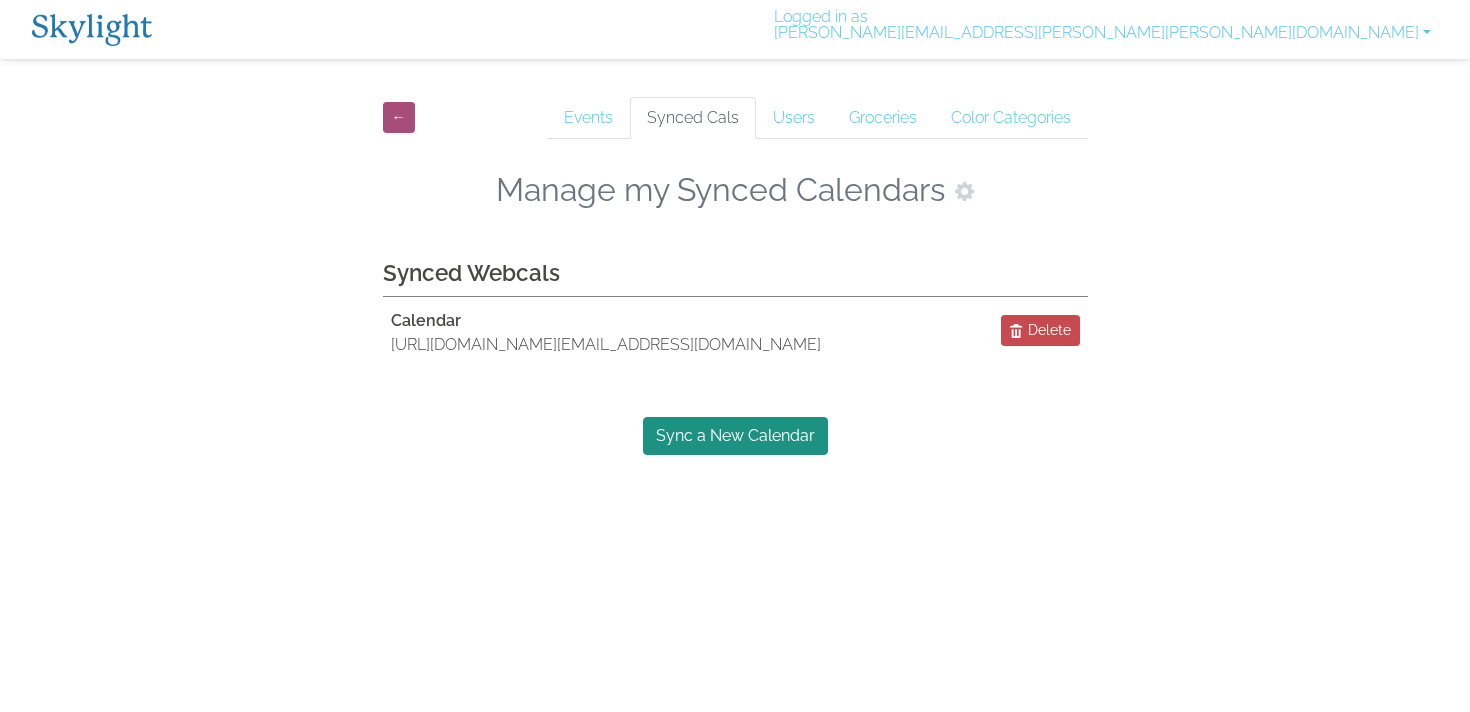 scroll, scrollTop: 0, scrollLeft: 0, axis: both 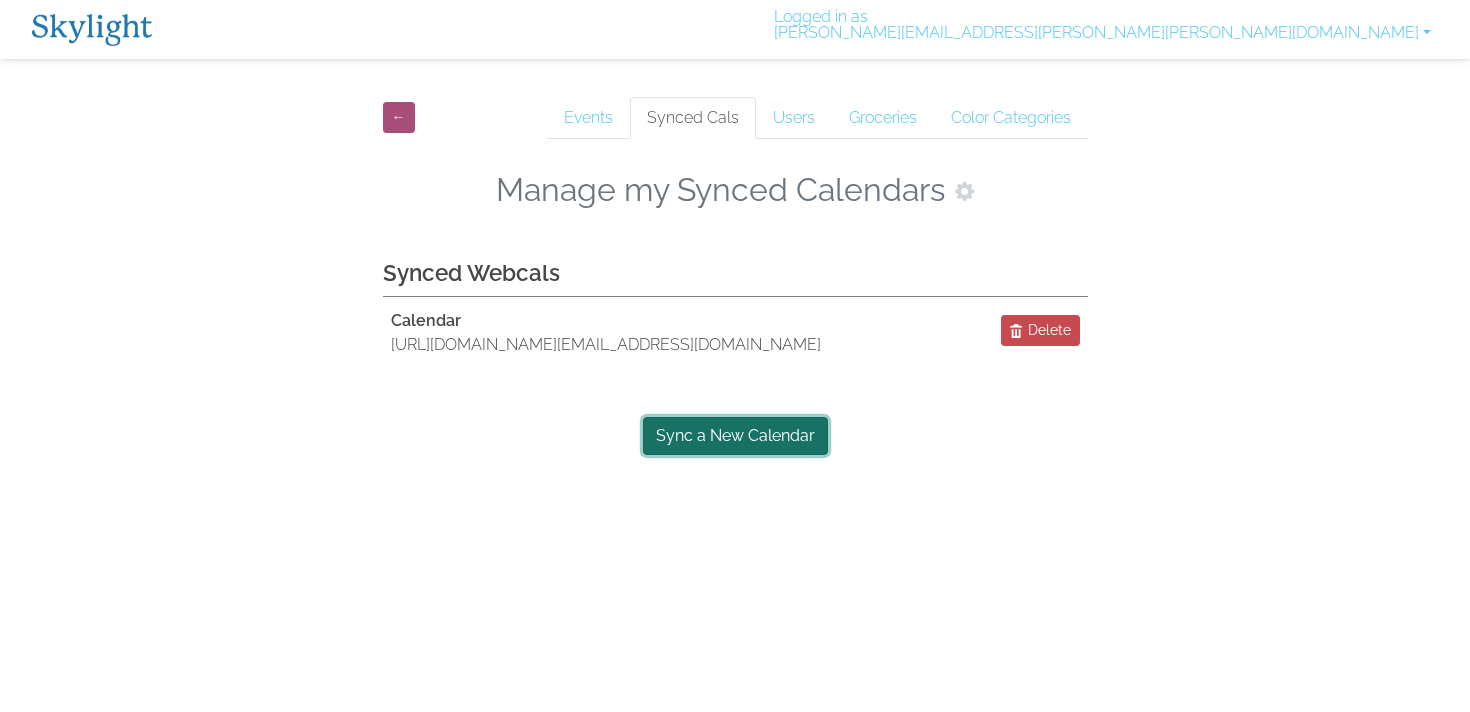 click on "Sync a New Calendar" at bounding box center (735, 436) 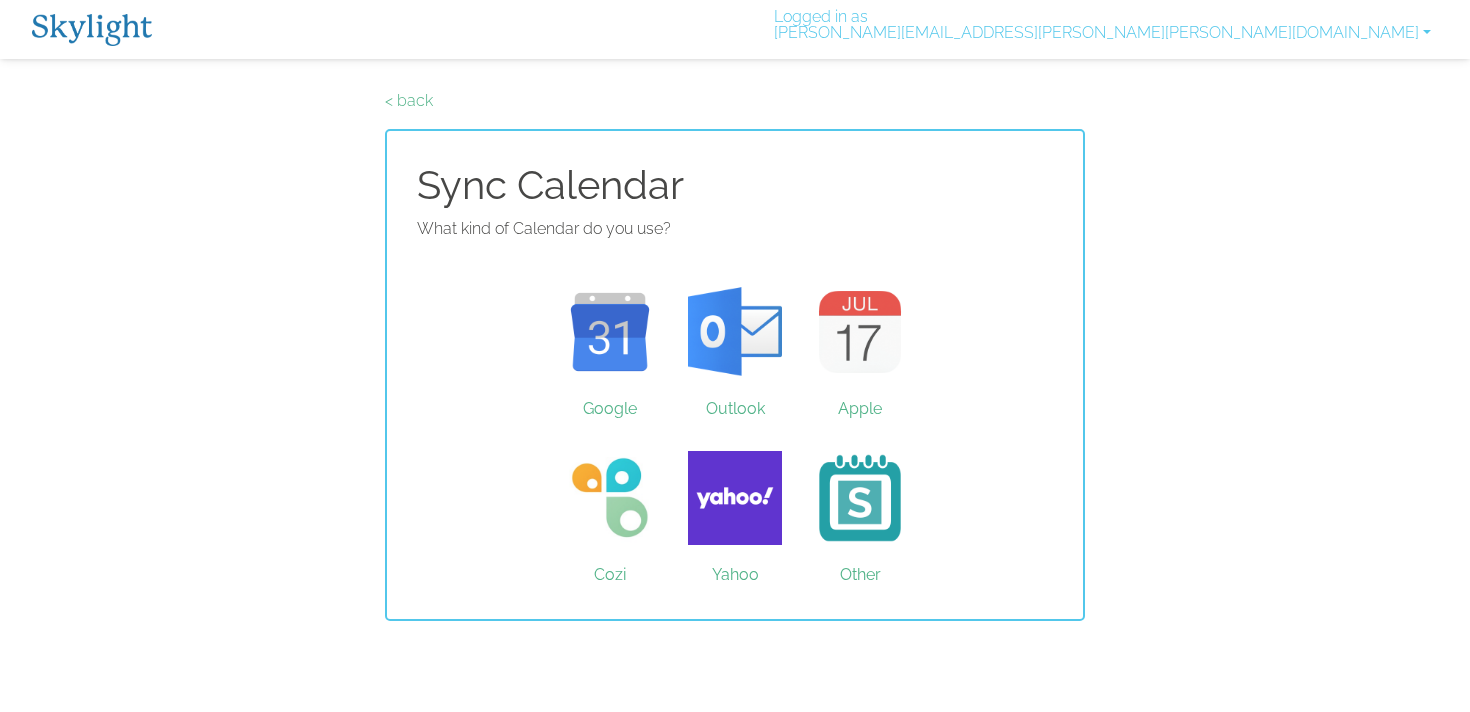 scroll, scrollTop: 0, scrollLeft: 0, axis: both 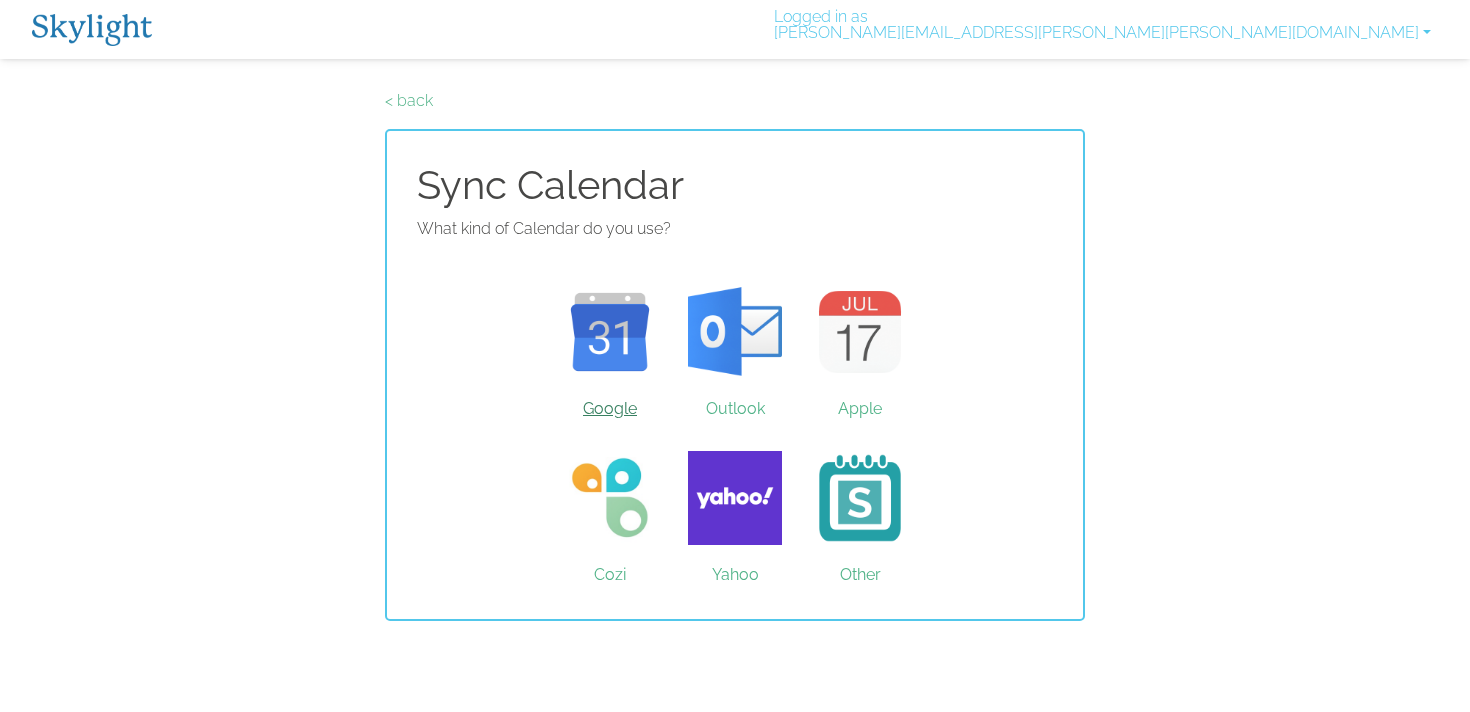 click on "Google" at bounding box center [610, 332] 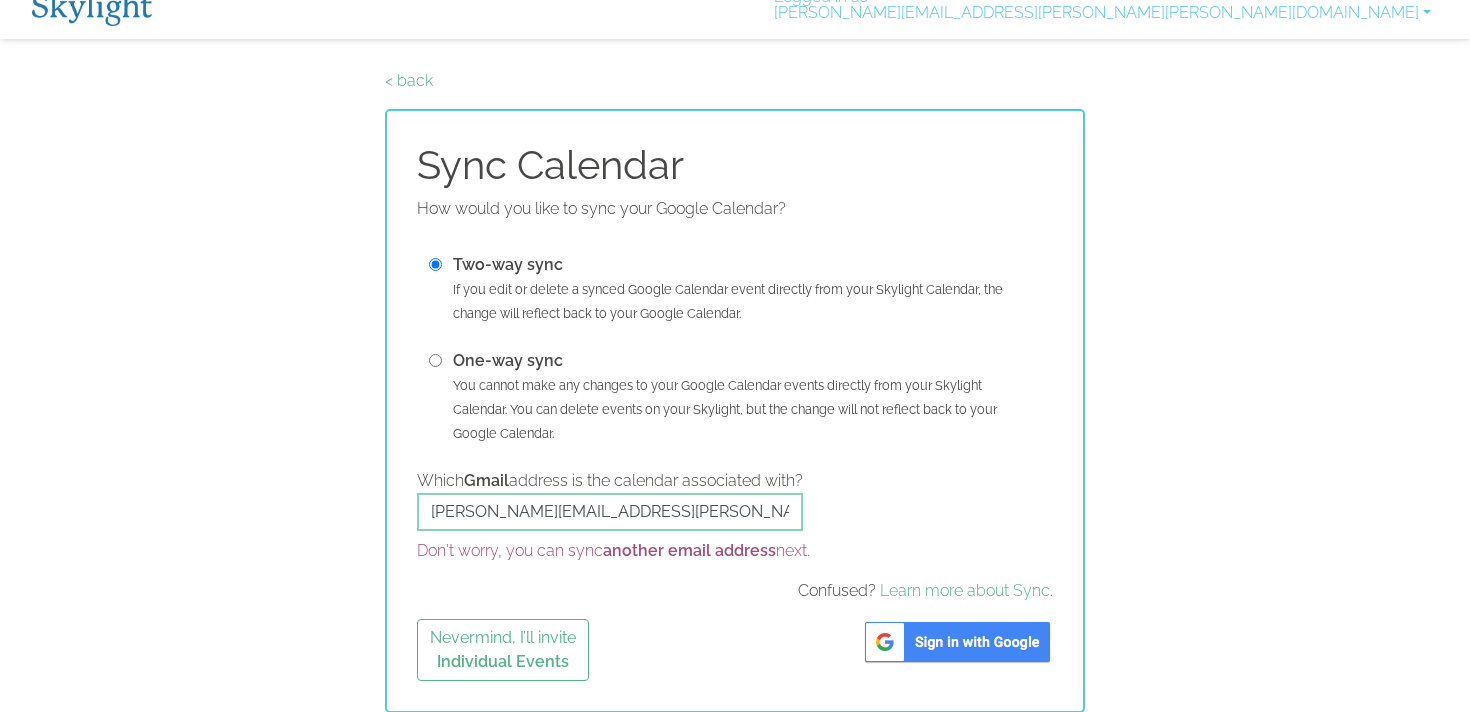 scroll, scrollTop: 21, scrollLeft: 0, axis: vertical 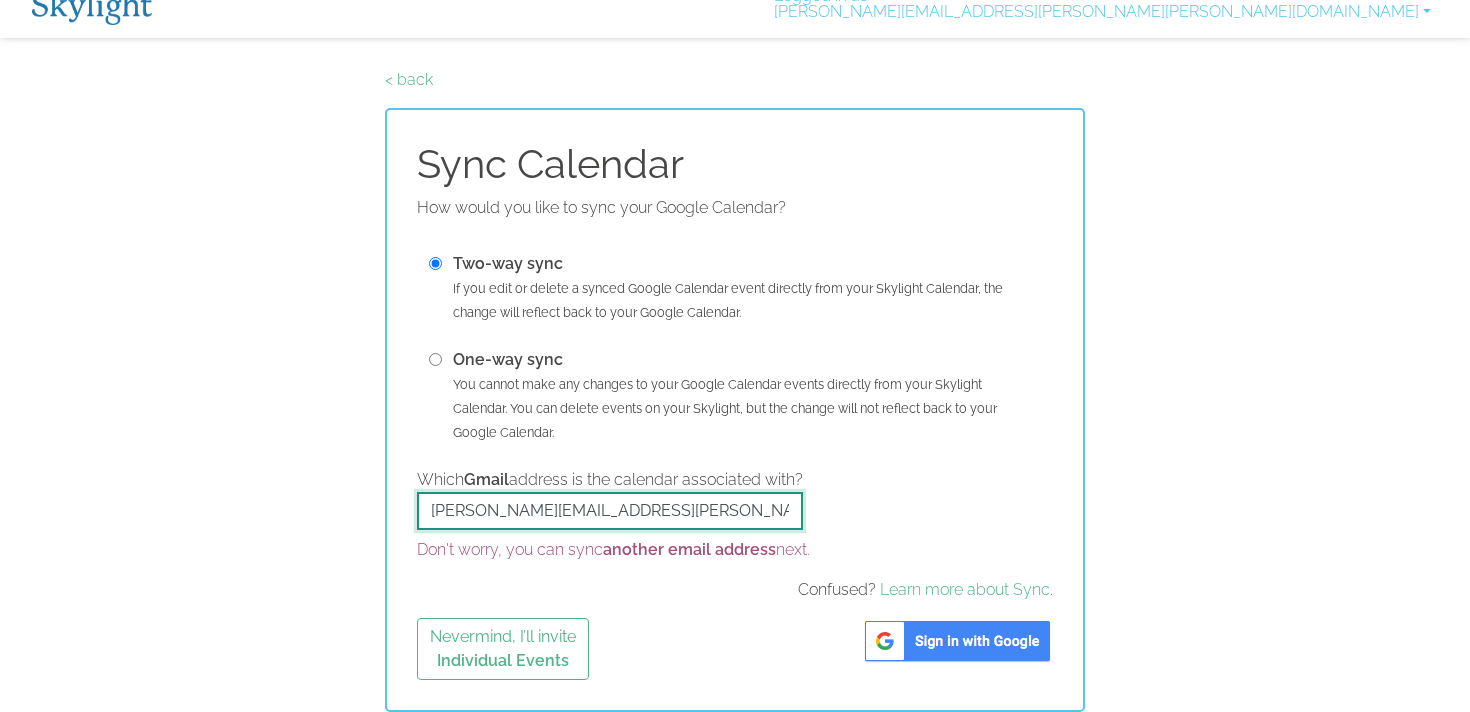 click on "[PERSON_NAME][EMAIL_ADDRESS][PERSON_NAME][PERSON_NAME][DOMAIN_NAME]" at bounding box center (610, 511) 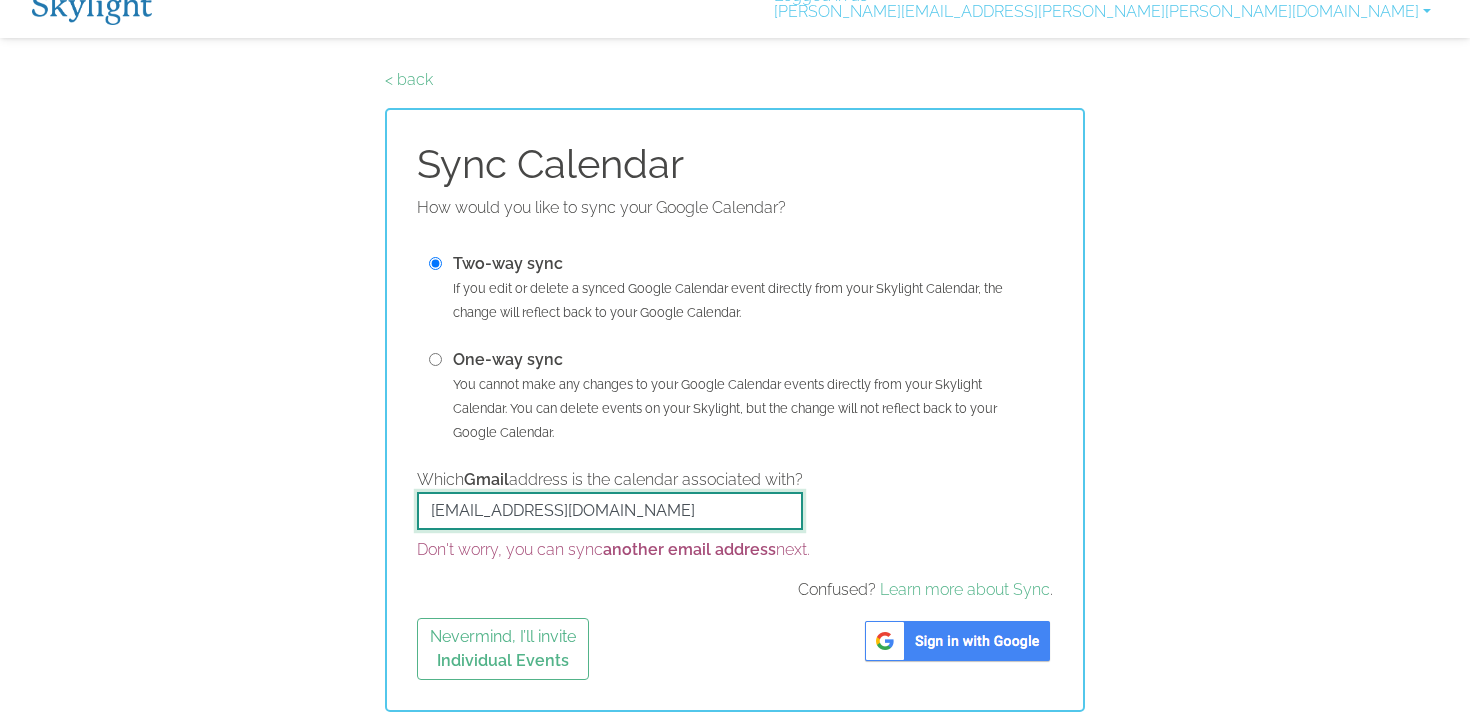 type on "[EMAIL_ADDRESS][DOMAIN_NAME]" 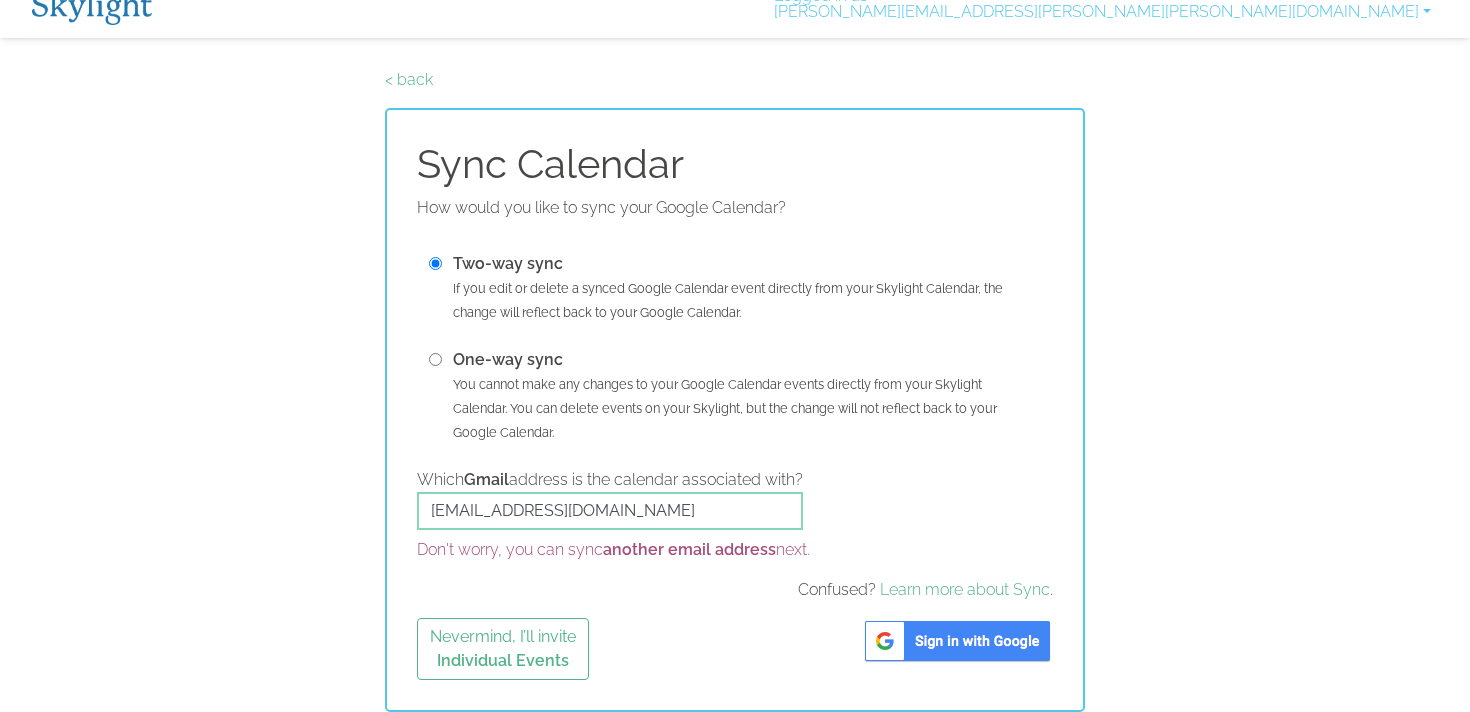 click on "How would you like to sync your Google Calendar? Two-way sync If you edit or delete a synced Google Calendar event directly from your Skylight Calendar, the change will reflect back to your Google Calendar. One-way sync You cannot make any changes to your Google Calendar events directly from your Skylight Calendar. You can delete events on your Skylight, but the change will not reflect back to your Google Calendar. Which  Gmail  address is the calendar associated with? [EMAIL_ADDRESS][DOMAIN_NAME] Don't worry, you can sync  another email address  next. Confused?   Learn more about Sync . Nevermind, I’ll invite  Individual Events" at bounding box center (735, 438) 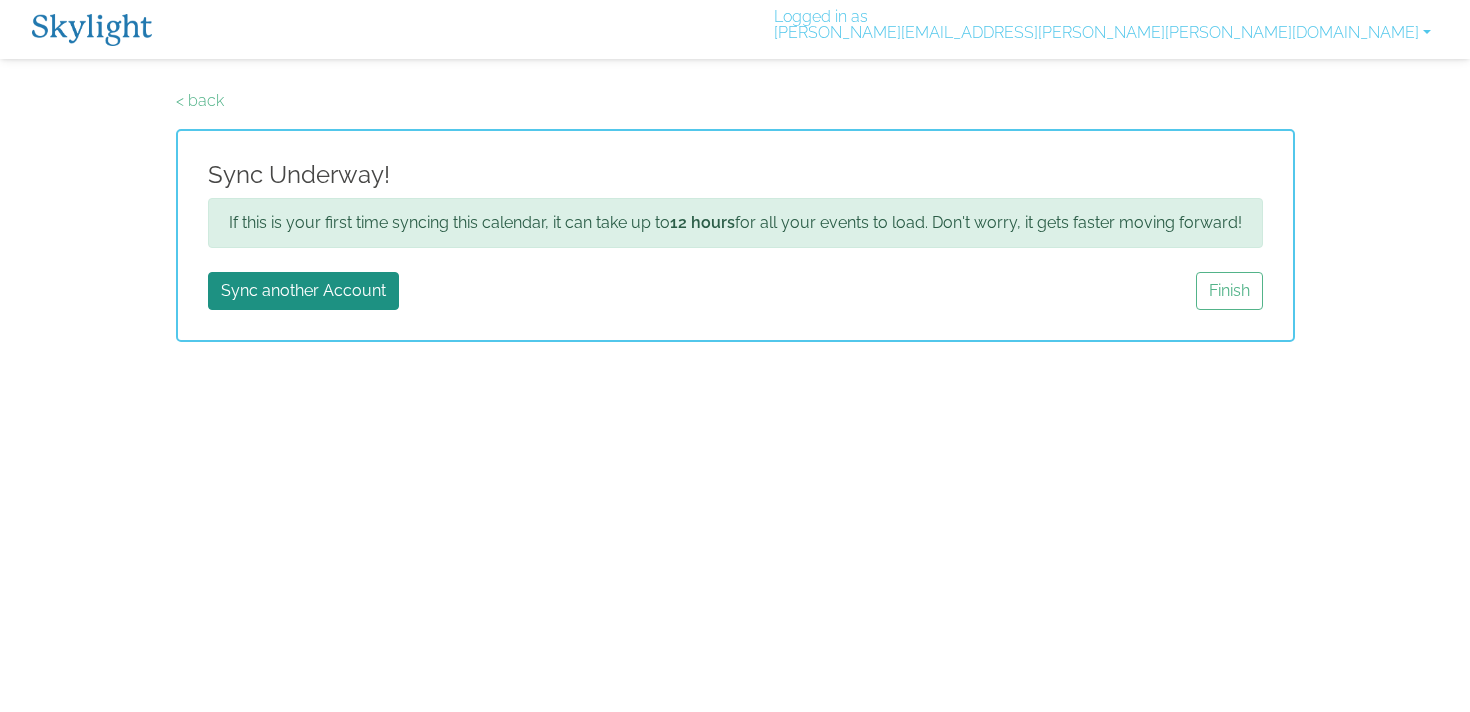scroll, scrollTop: 0, scrollLeft: 0, axis: both 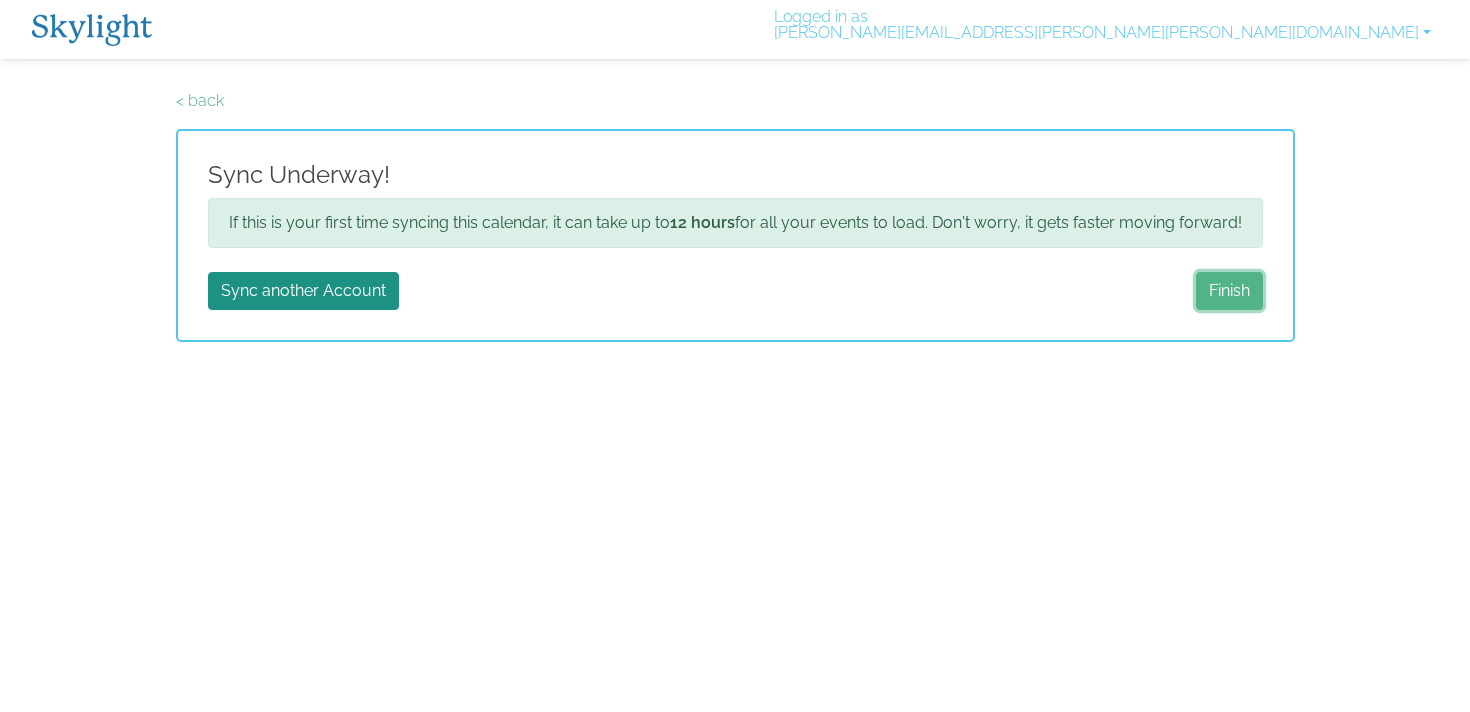 click on "Finish" at bounding box center (1229, 291) 